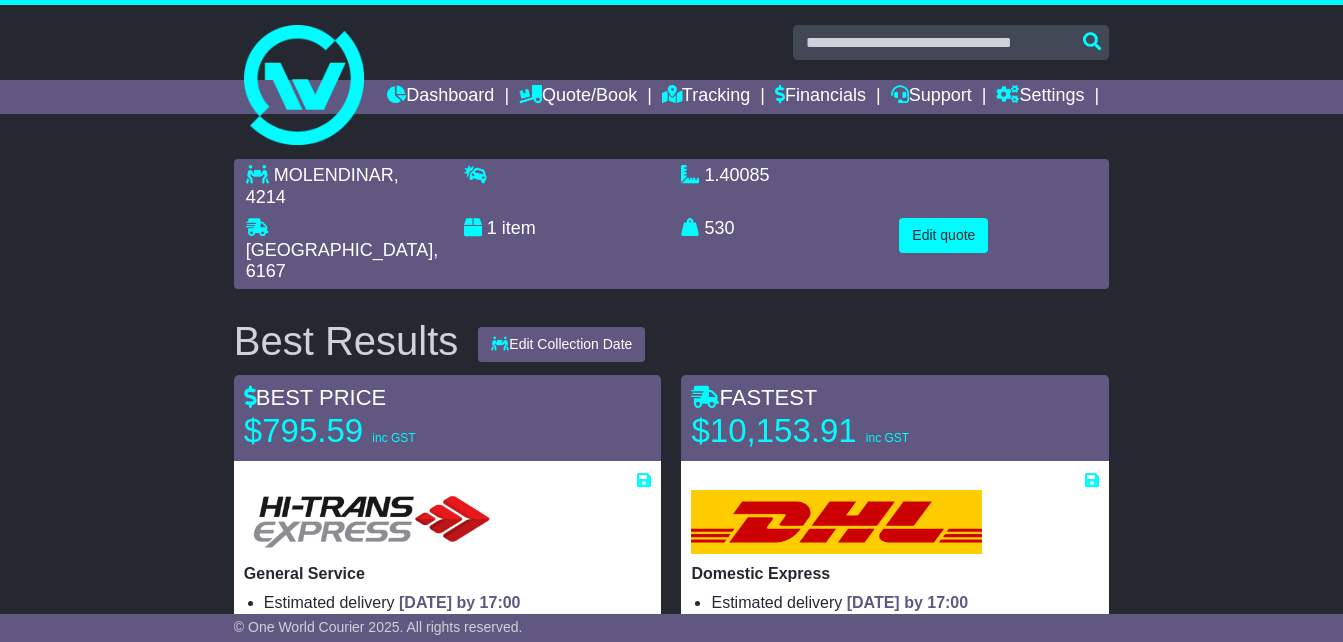 select on "*****" 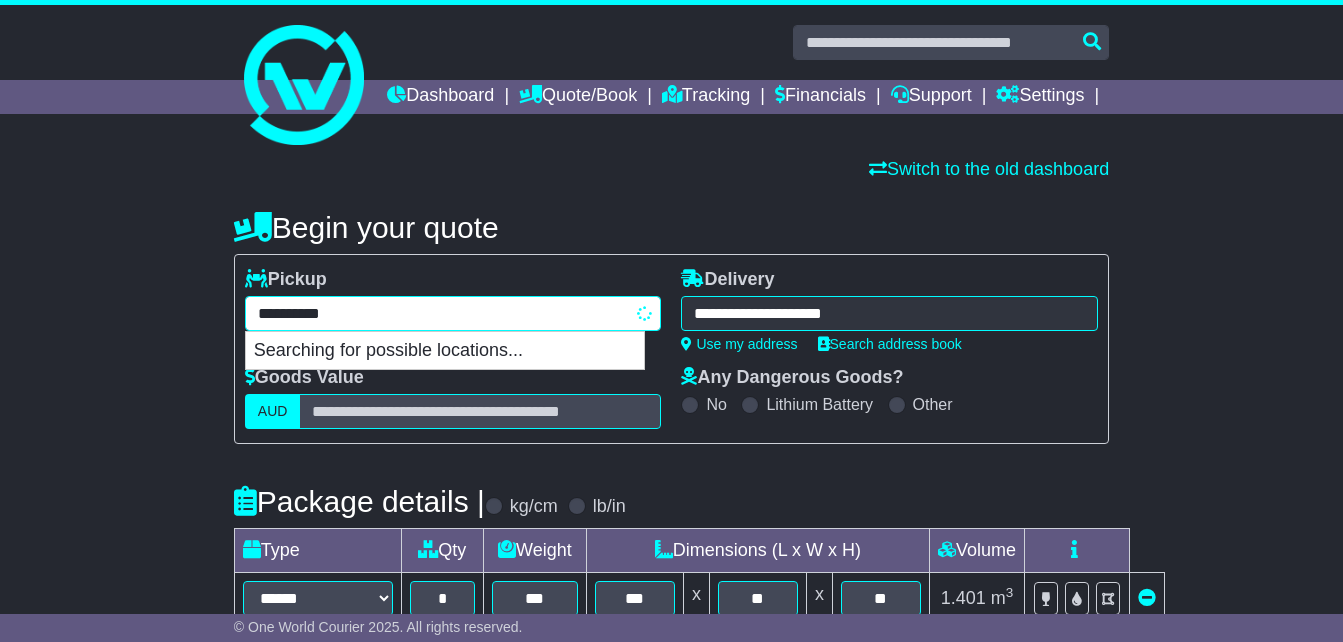 click on "**********" at bounding box center [453, 313] 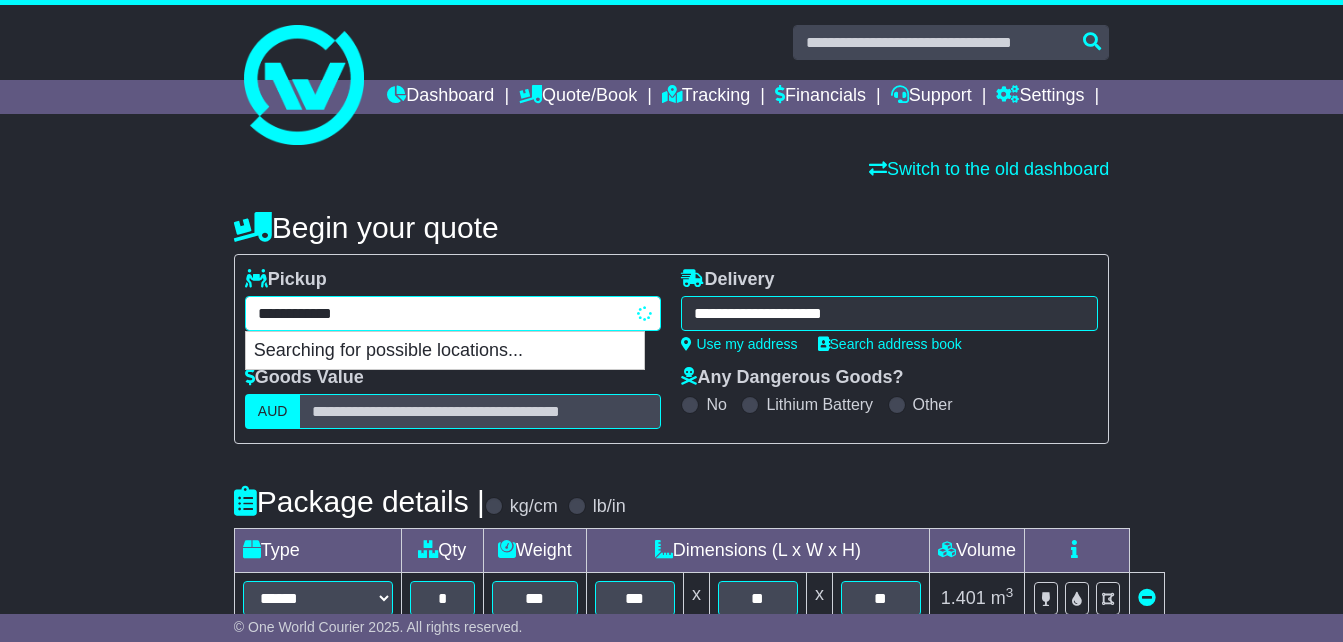 type on "**********" 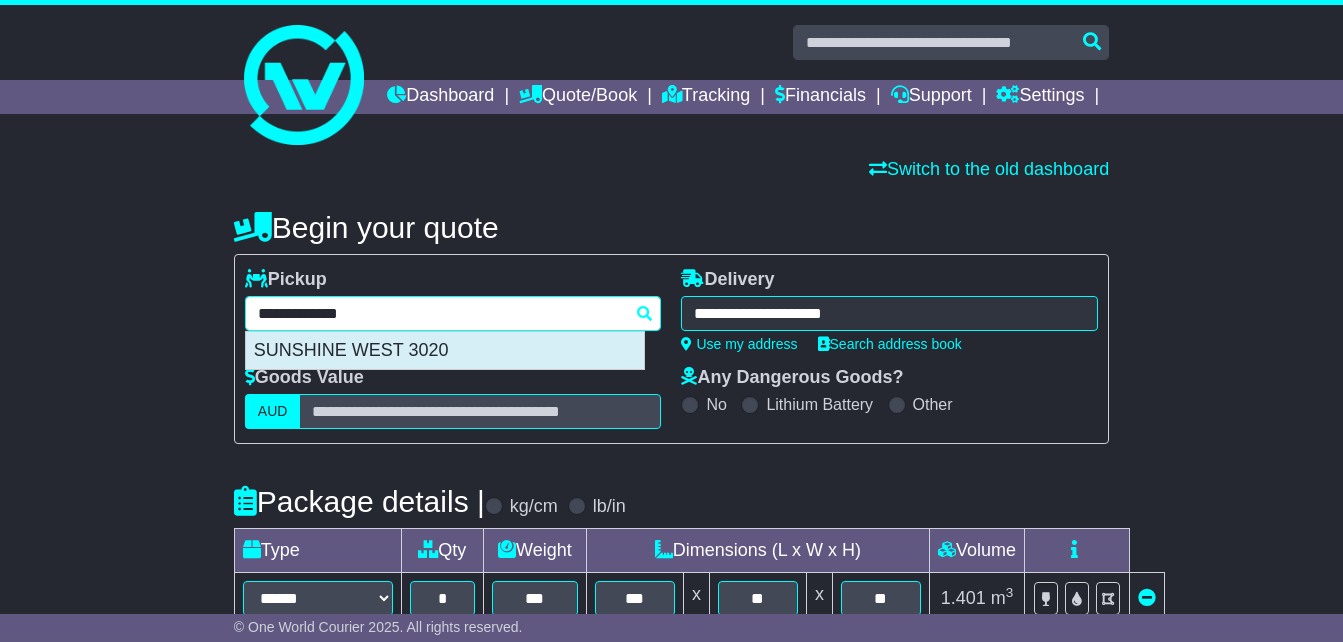 click on "SUNSHINE WEST 3020" at bounding box center (445, 351) 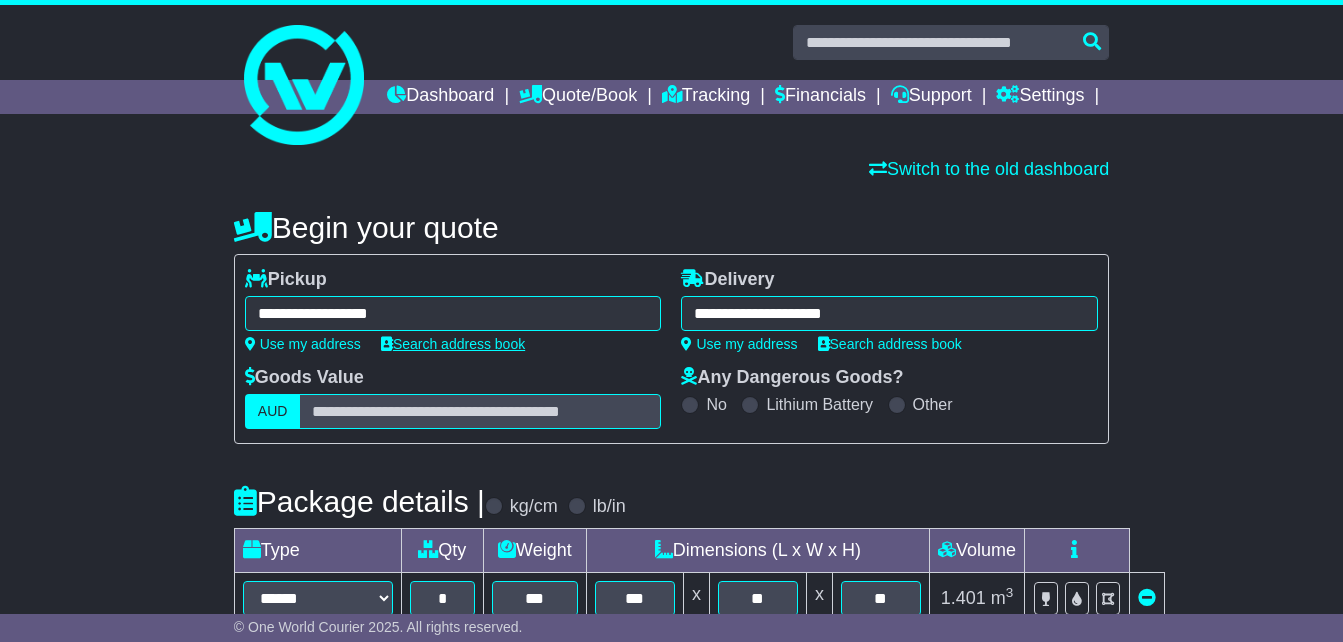 type on "**********" 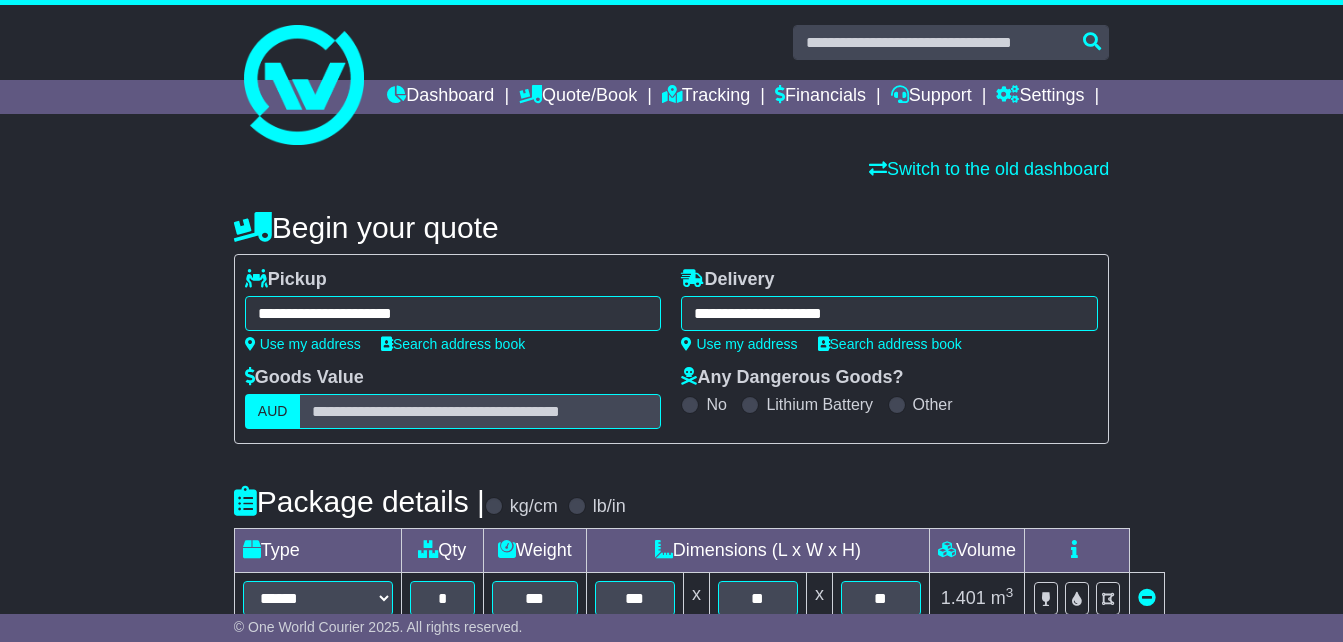 click on "**********" at bounding box center (889, 313) 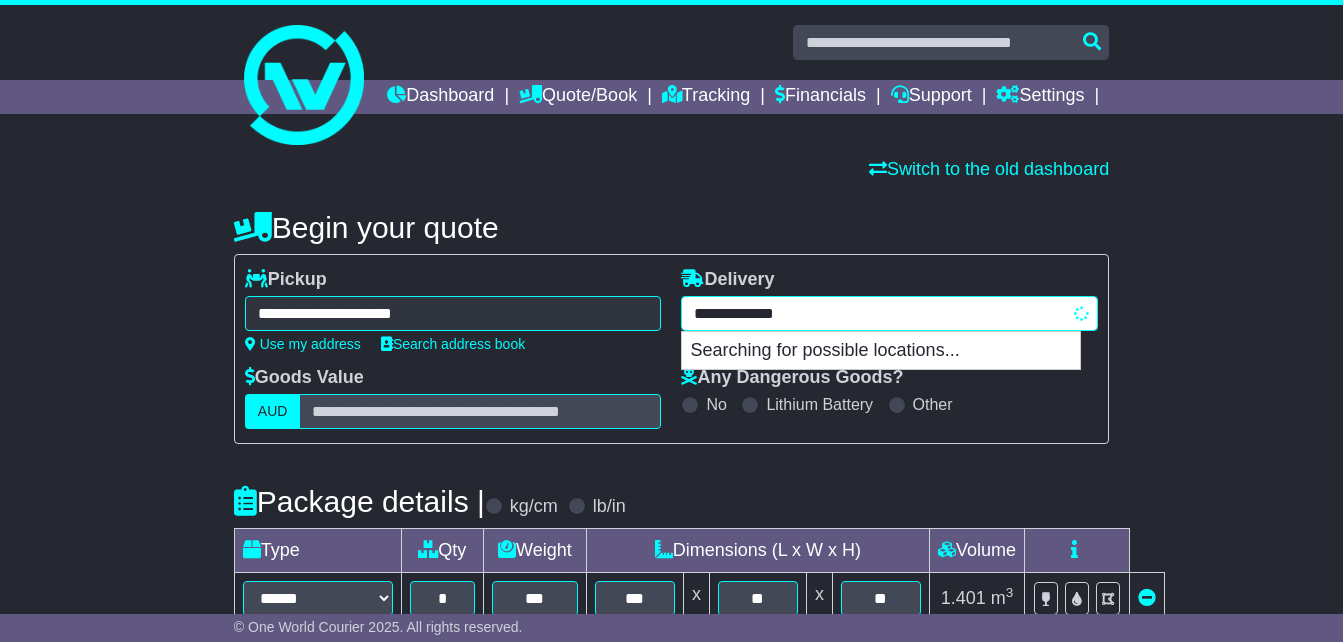 drag, startPoint x: 892, startPoint y: 347, endPoint x: 444, endPoint y: 334, distance: 448.18857 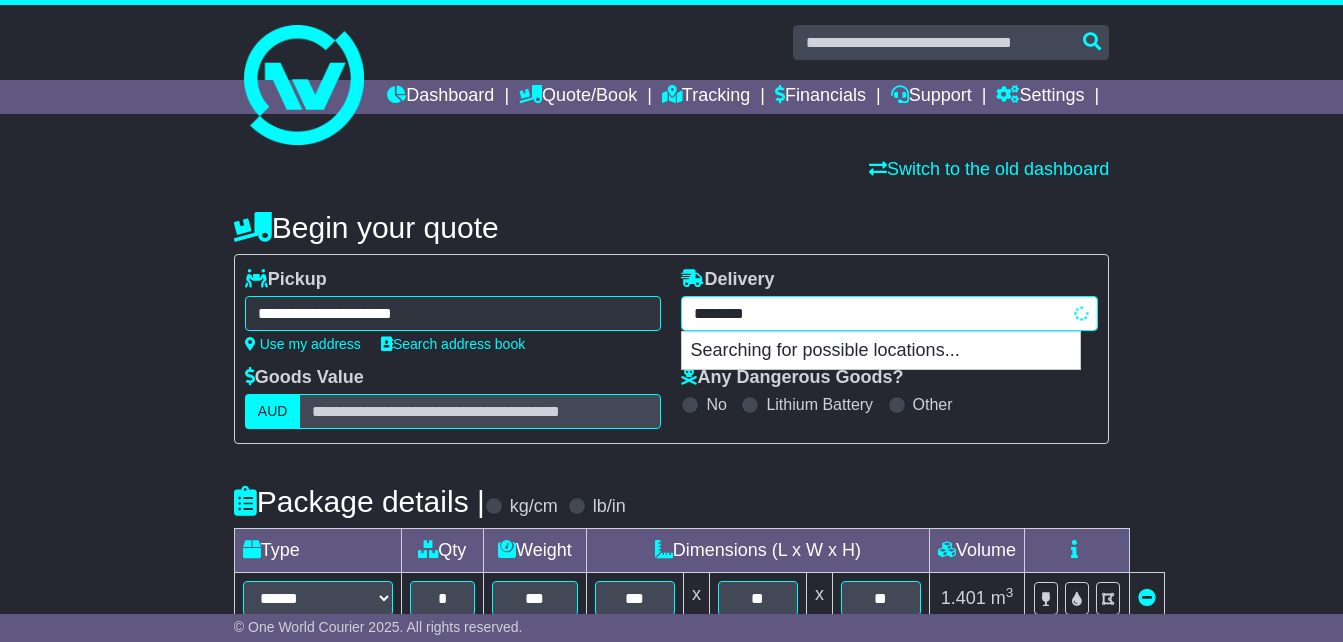 type on "*********" 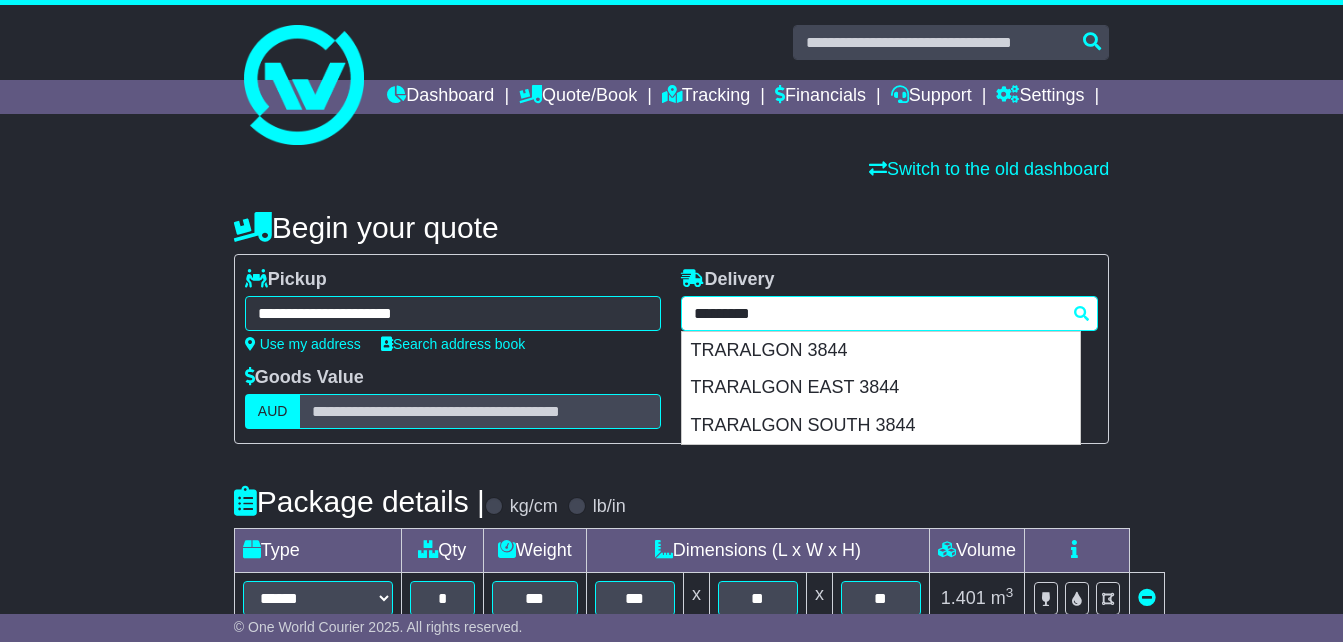 click on "TRARALGON 3844" at bounding box center [881, 351] 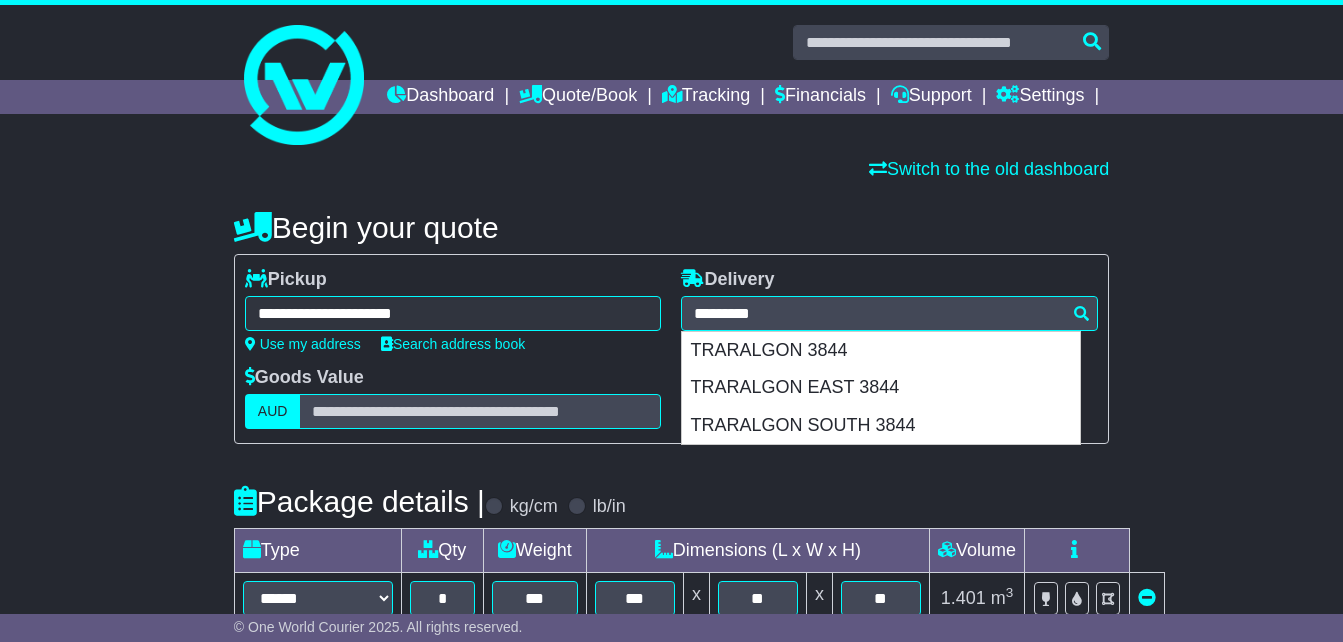 type on "**********" 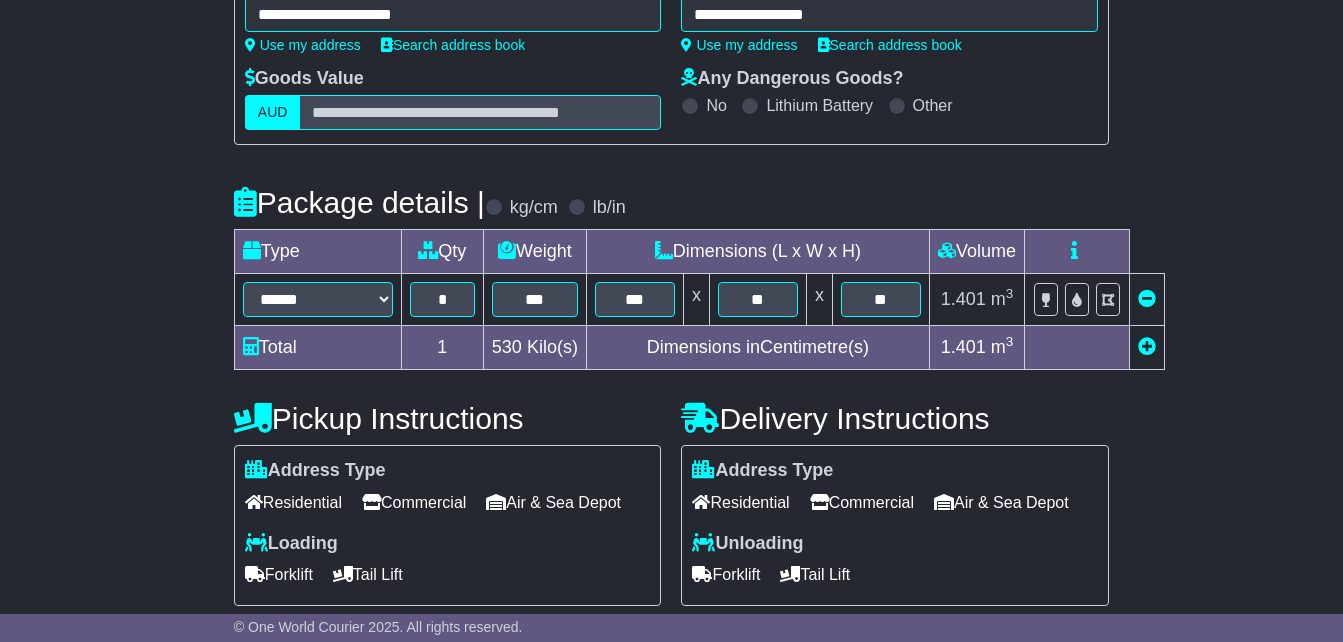 scroll, scrollTop: 300, scrollLeft: 0, axis: vertical 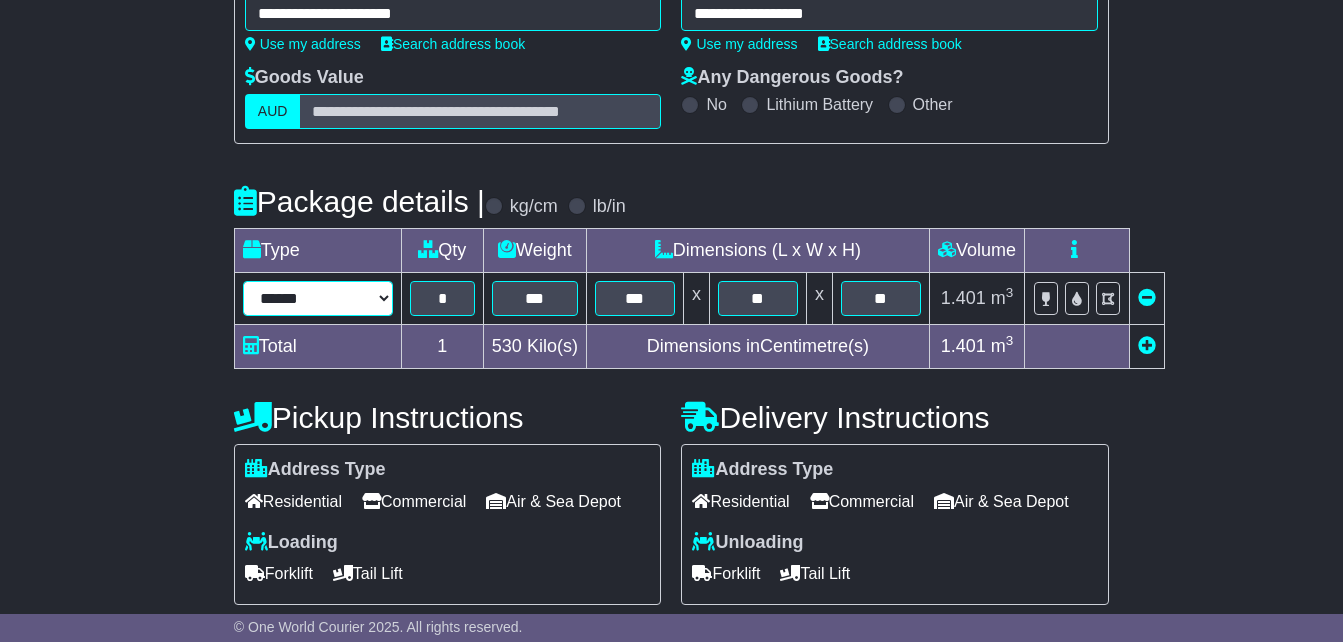 click on "**********" at bounding box center (318, 298) 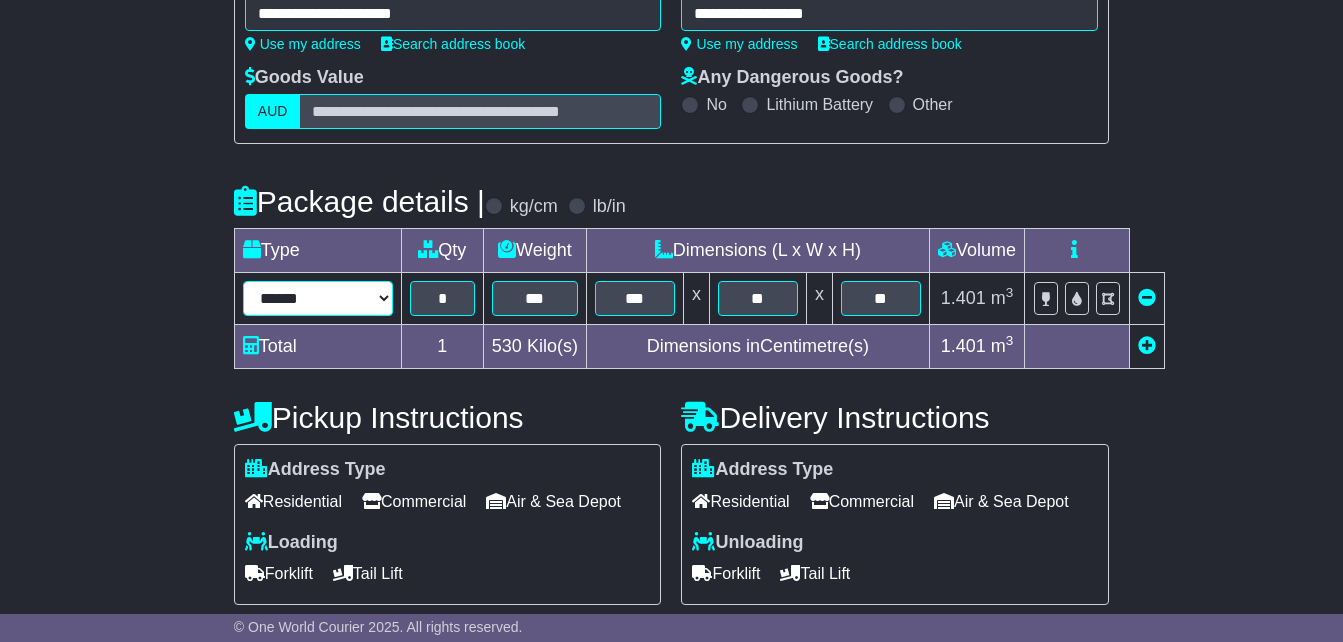 select on "*****" 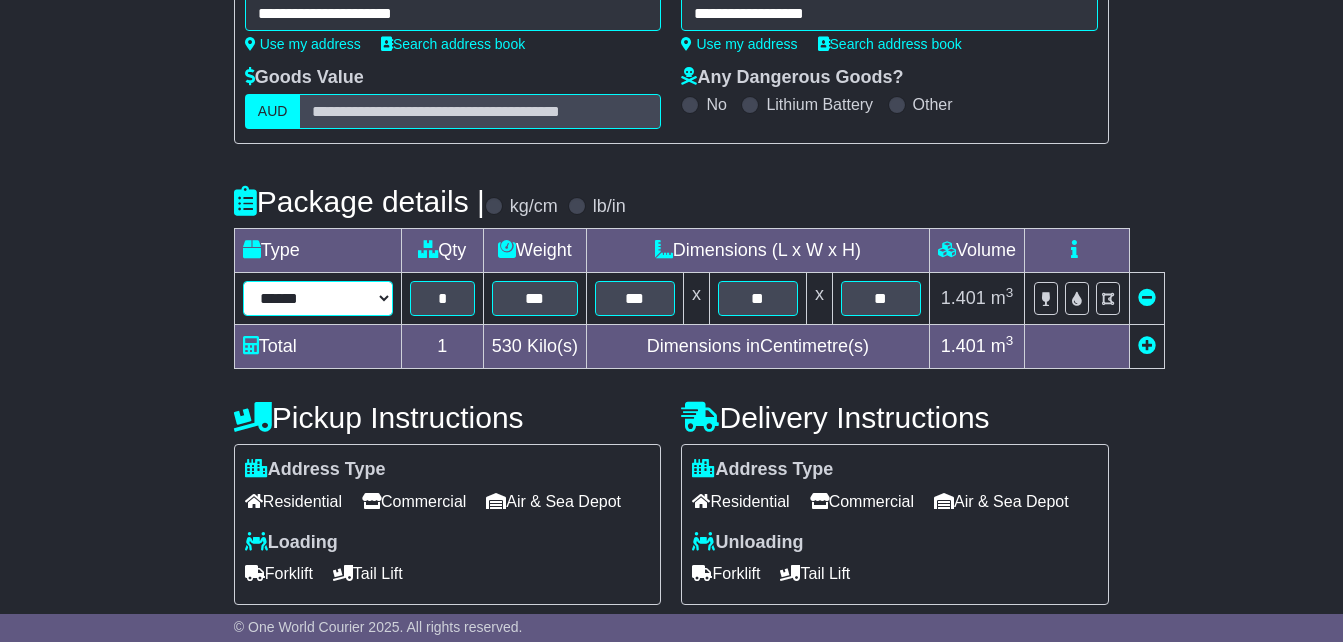 type on "***" 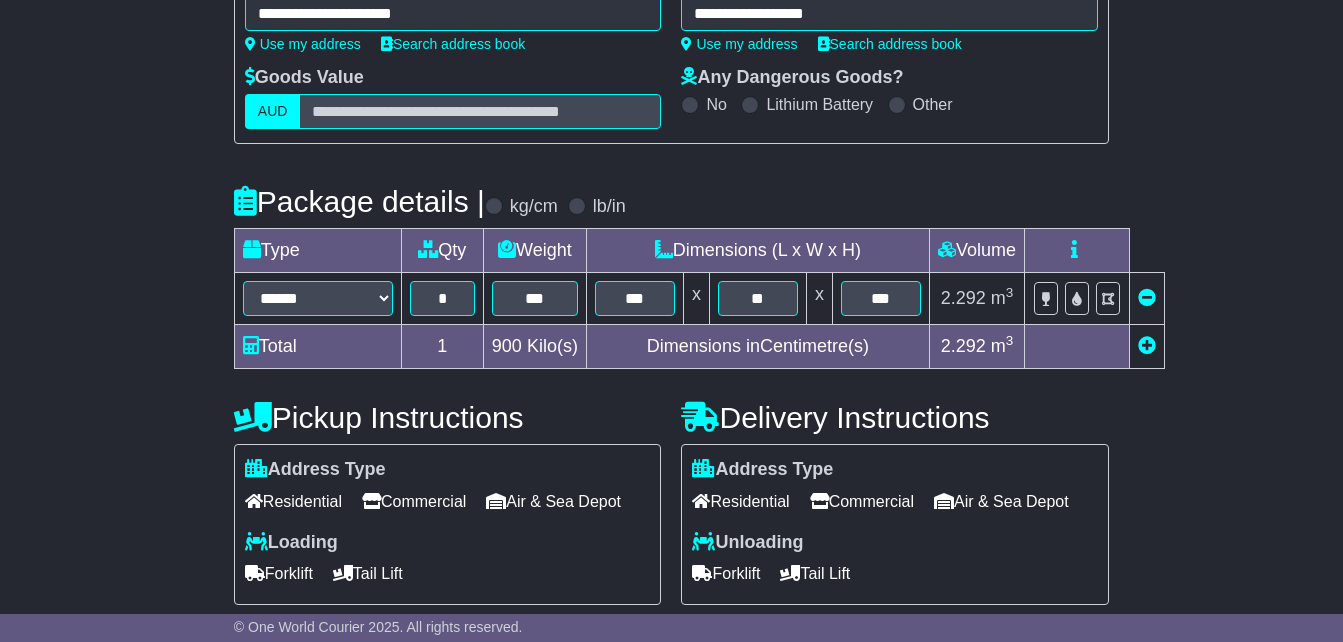 click at bounding box center [1147, 345] 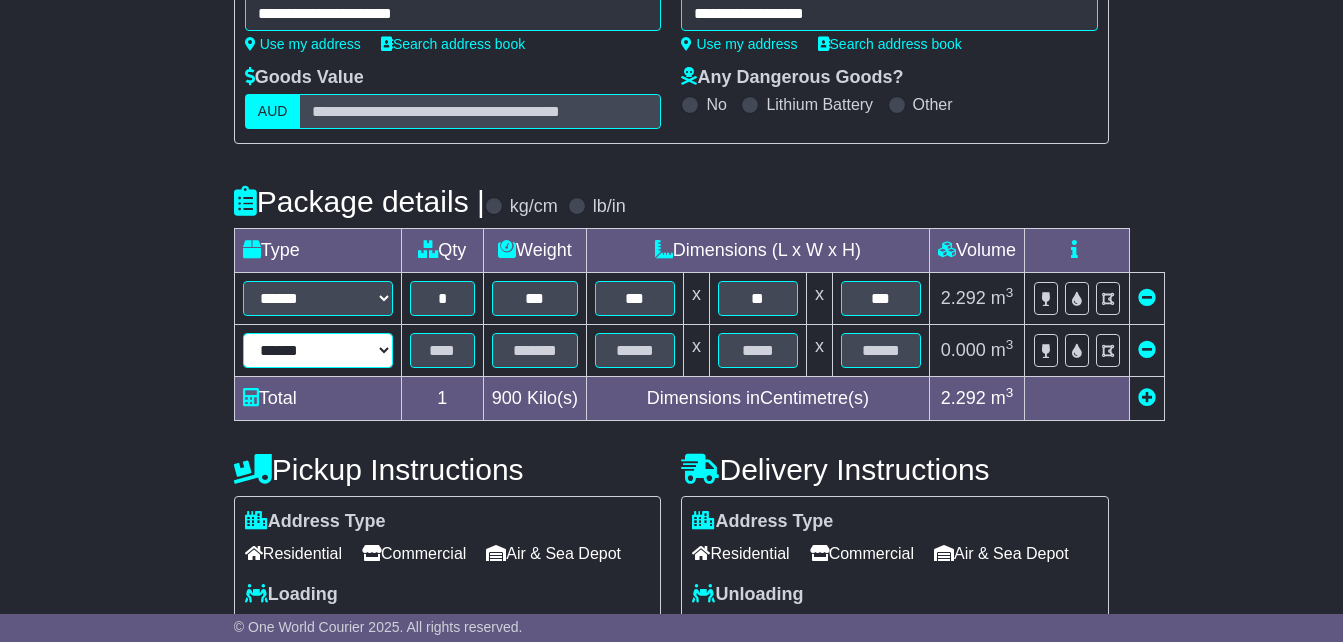 click on "**********" at bounding box center [318, 350] 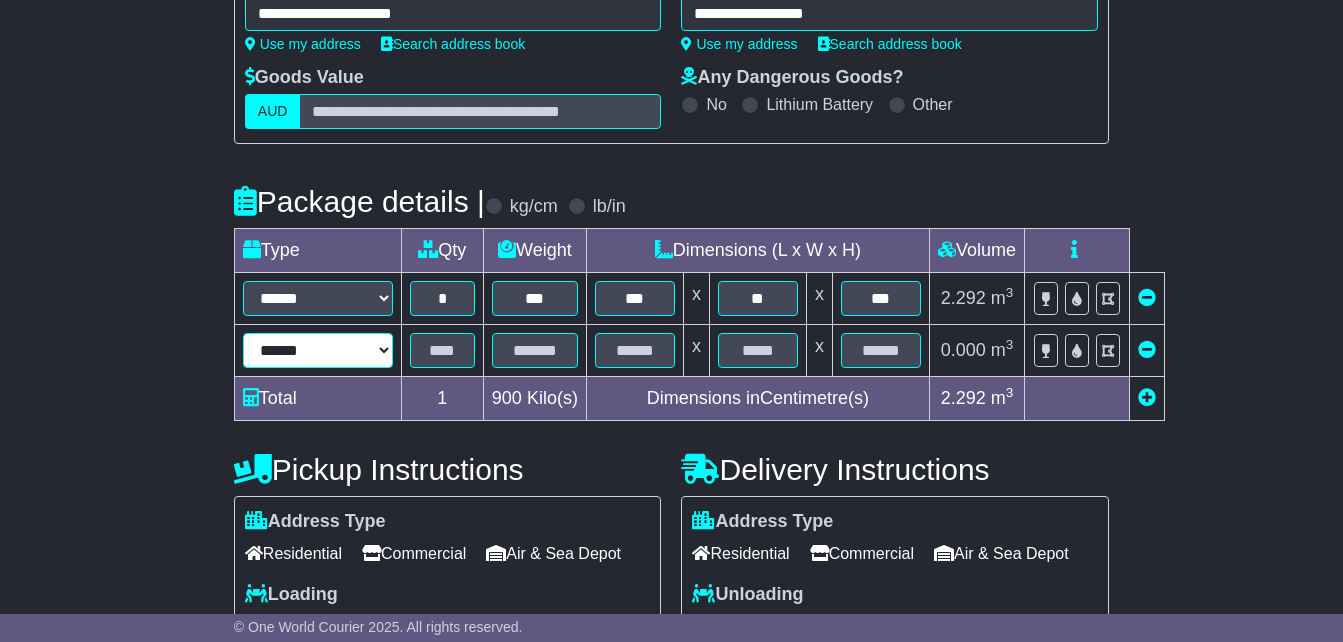 select on "*****" 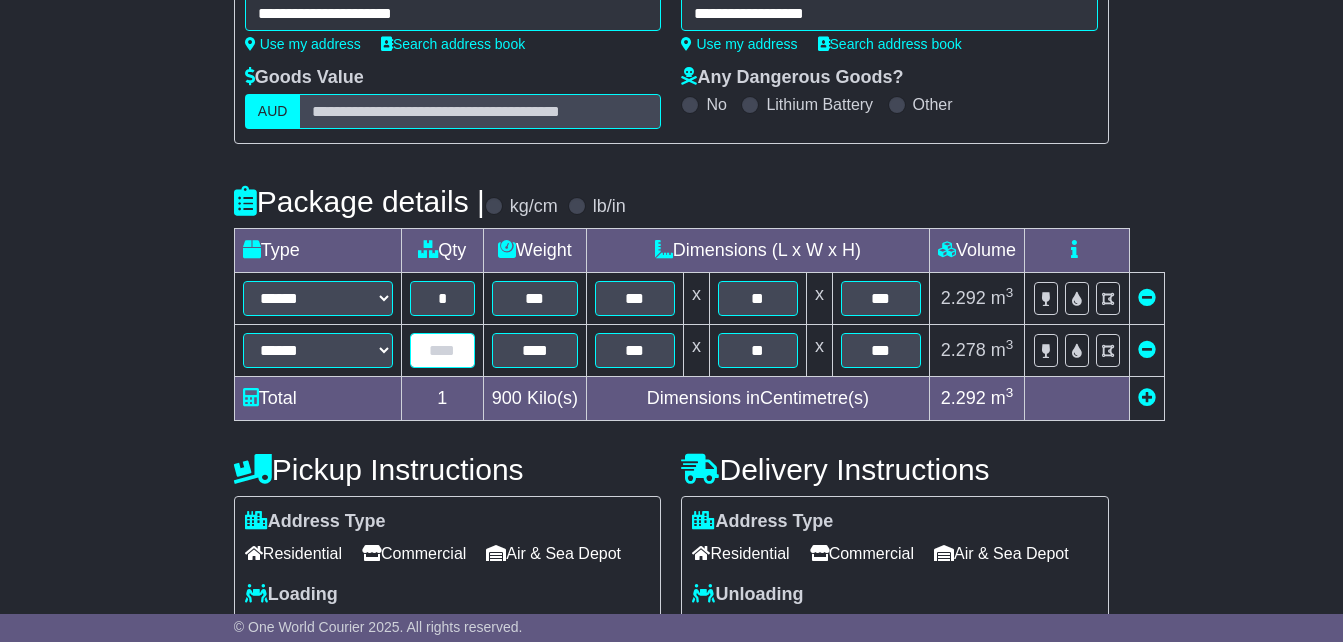 click at bounding box center (442, 350) 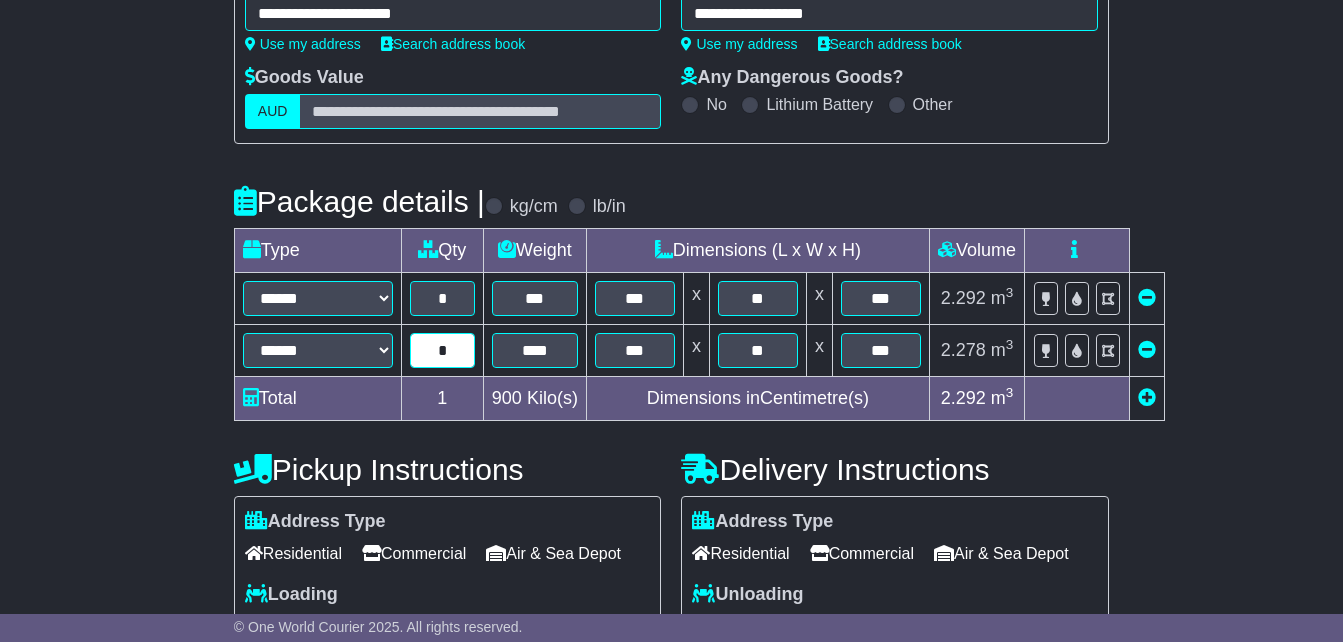 type on "*" 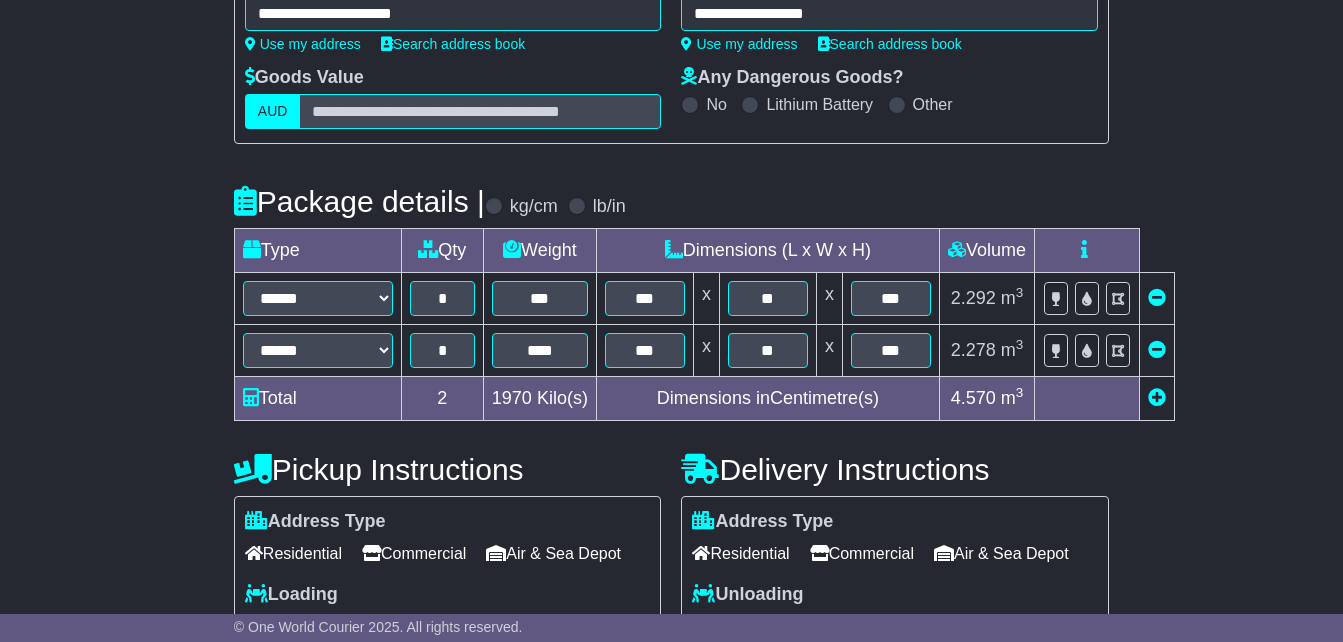 click at bounding box center [1157, 397] 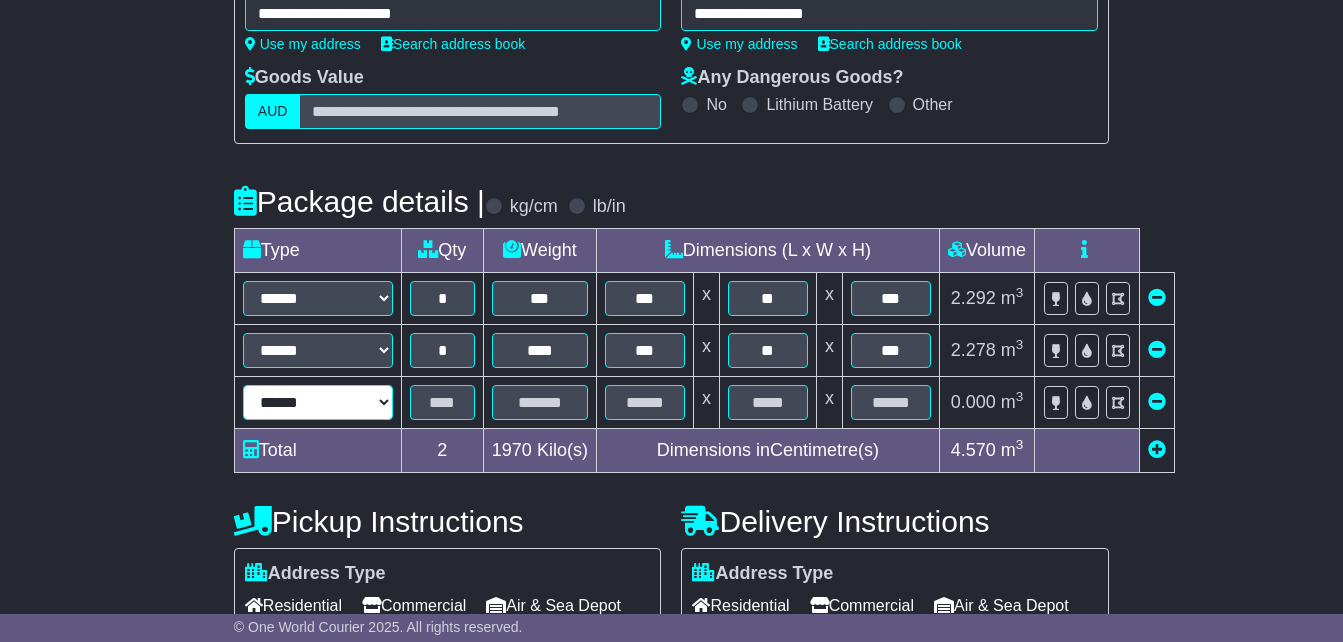 click on "**********" at bounding box center [318, 402] 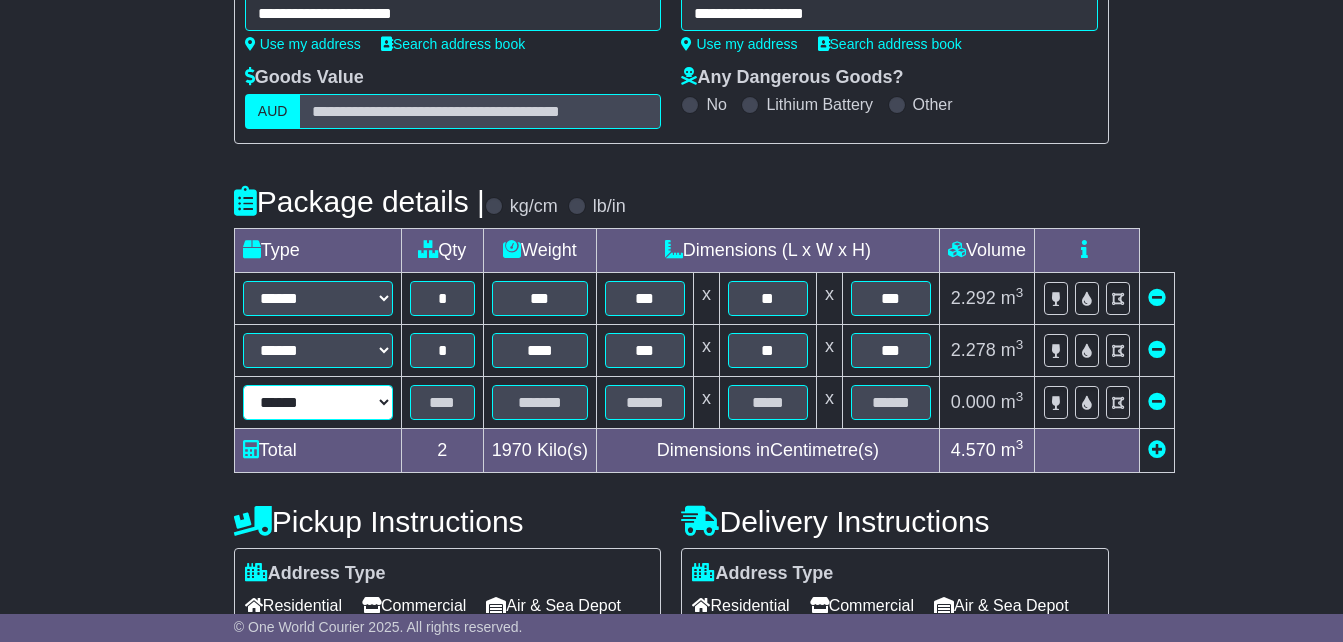 type on "***" 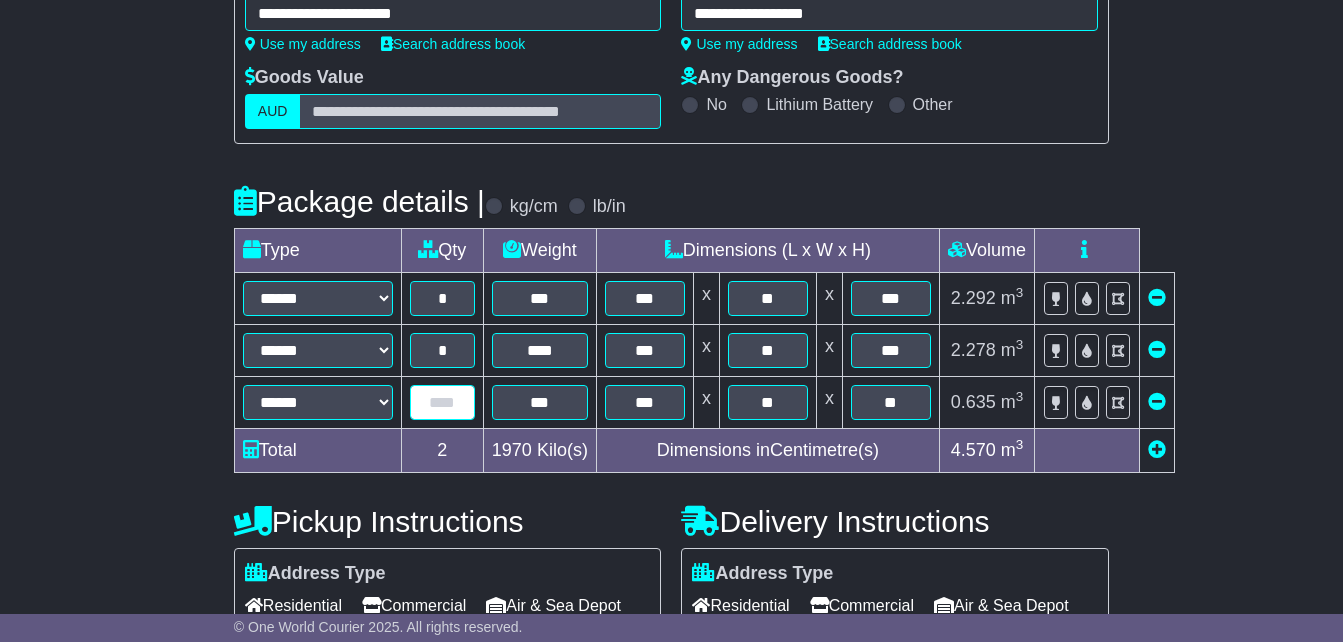 click at bounding box center (442, 402) 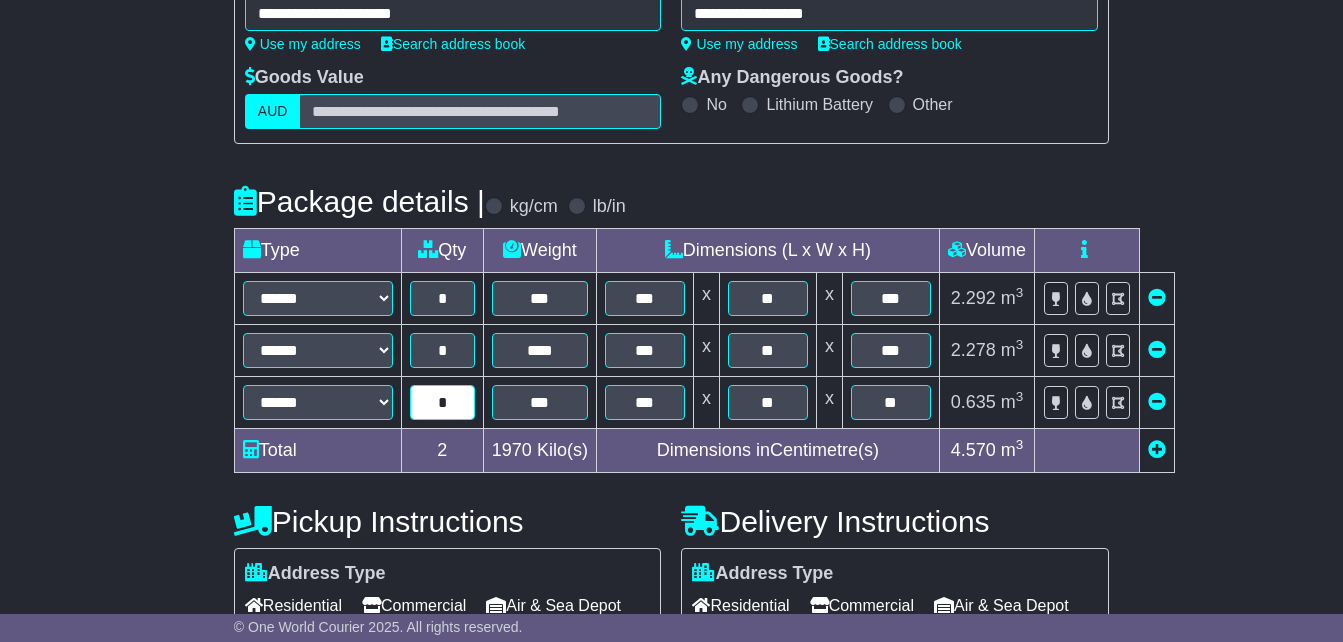 type on "*" 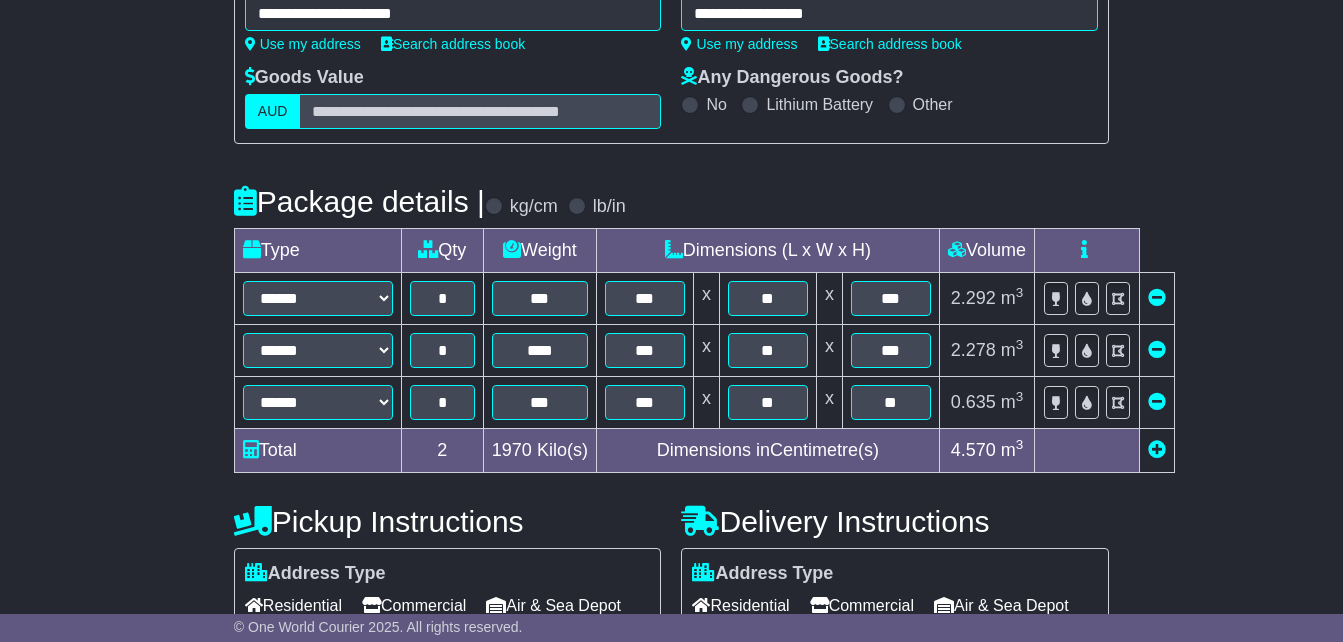 click on "**********" at bounding box center [671, 444] 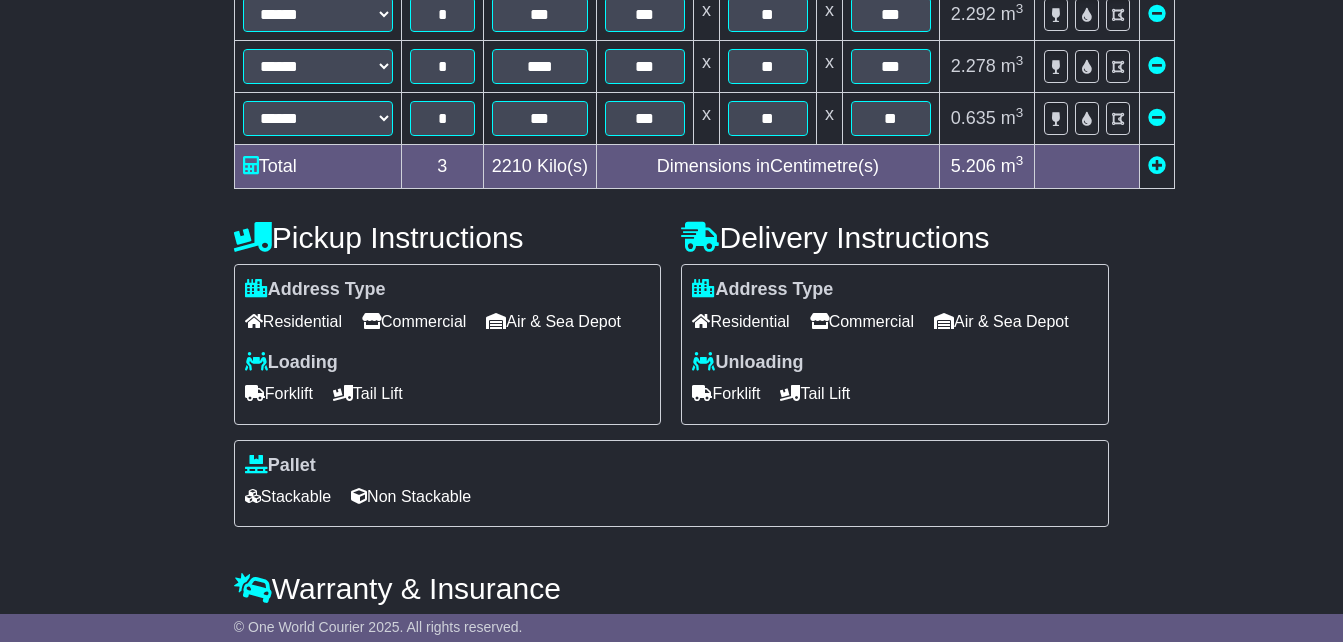 scroll, scrollTop: 766, scrollLeft: 0, axis: vertical 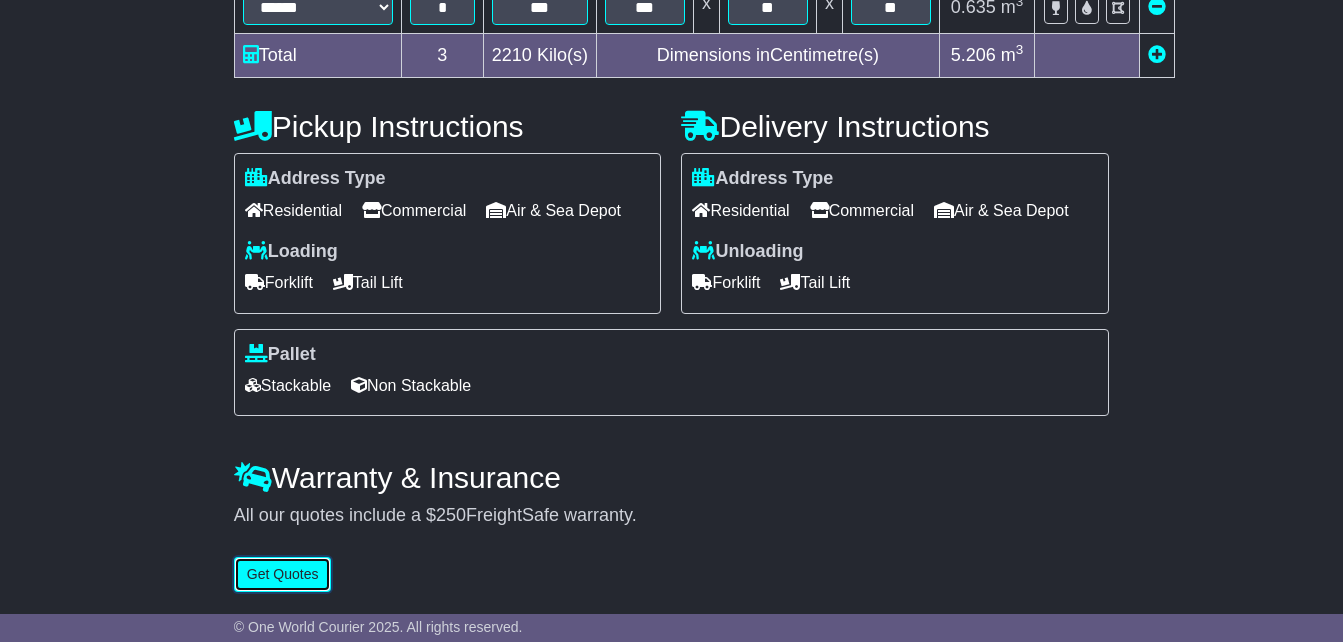 click on "Get Quotes" at bounding box center (283, 574) 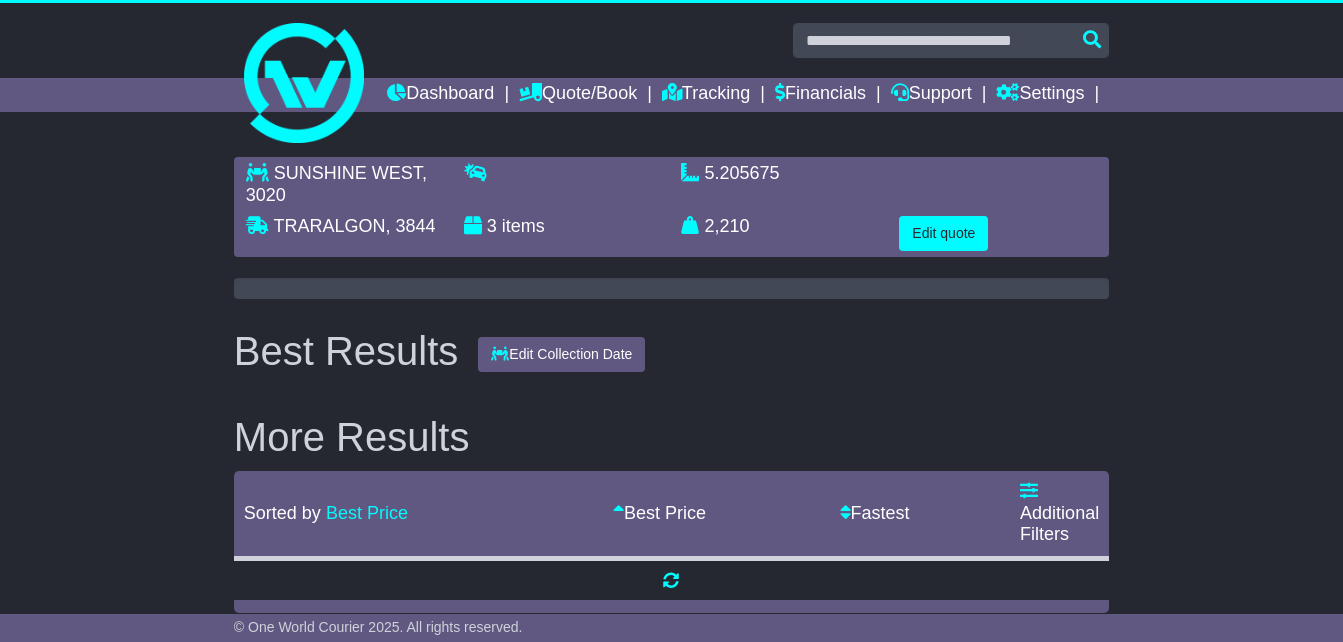 scroll, scrollTop: 0, scrollLeft: 0, axis: both 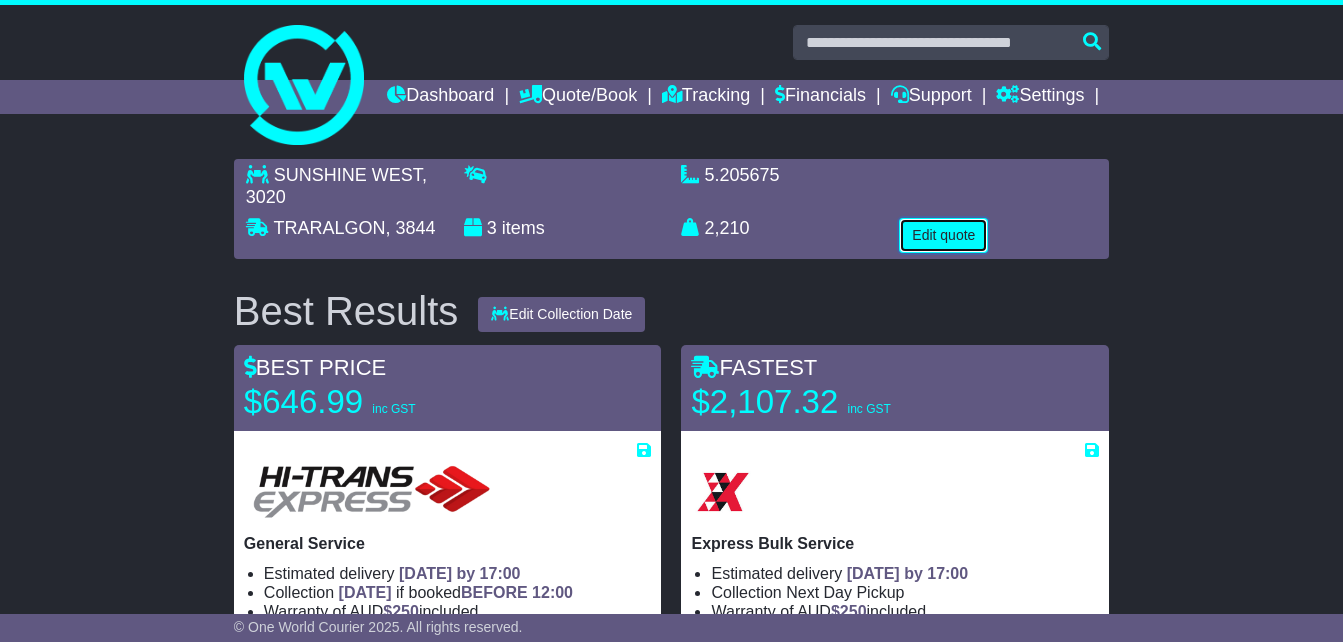 click on "Edit quote" at bounding box center [943, 235] 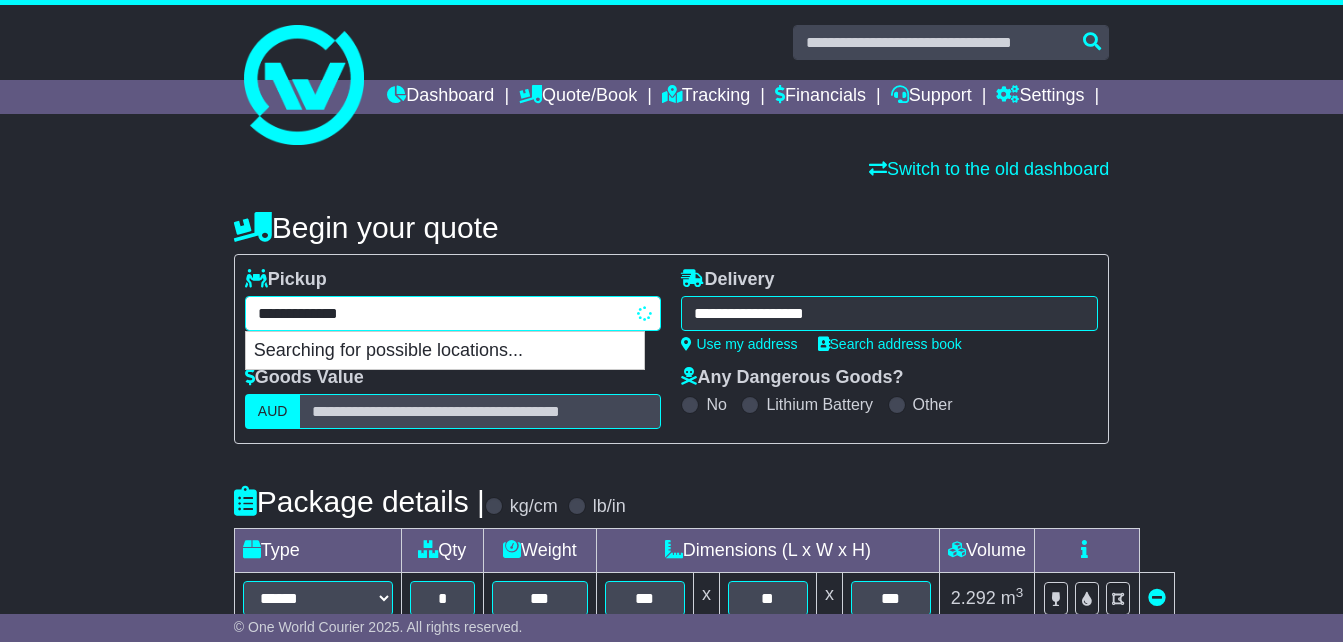 click on "**********" at bounding box center (453, 313) 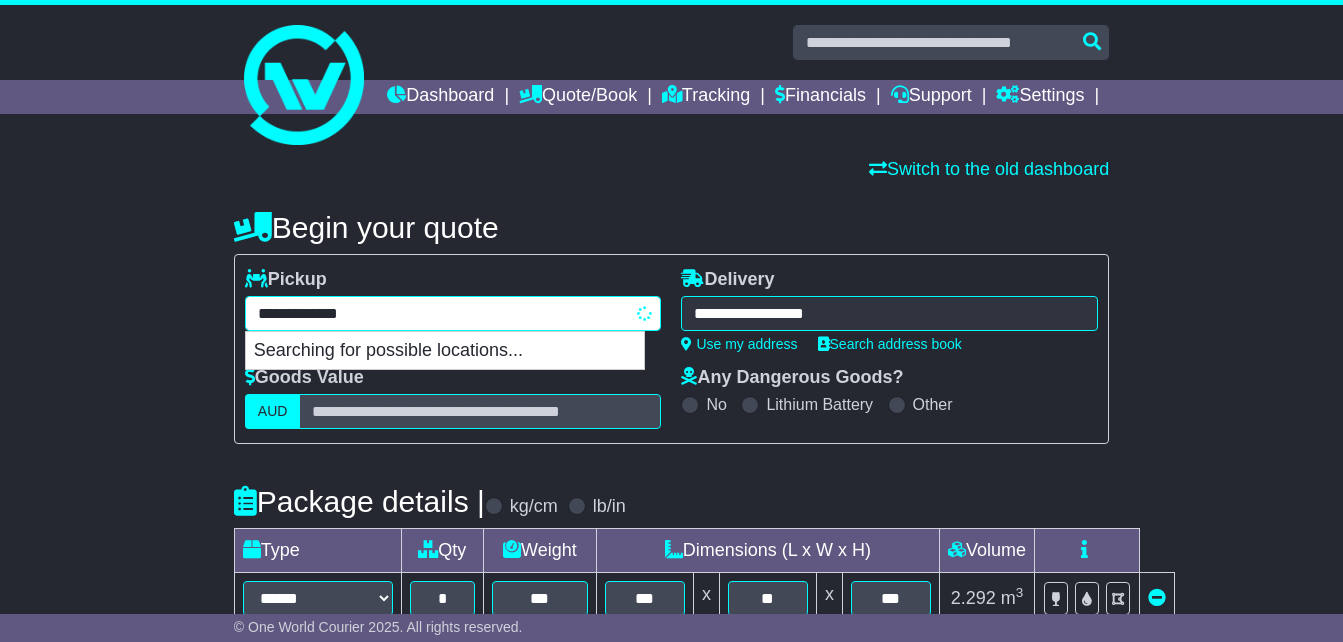 drag, startPoint x: 484, startPoint y: 345, endPoint x: 0, endPoint y: 345, distance: 484 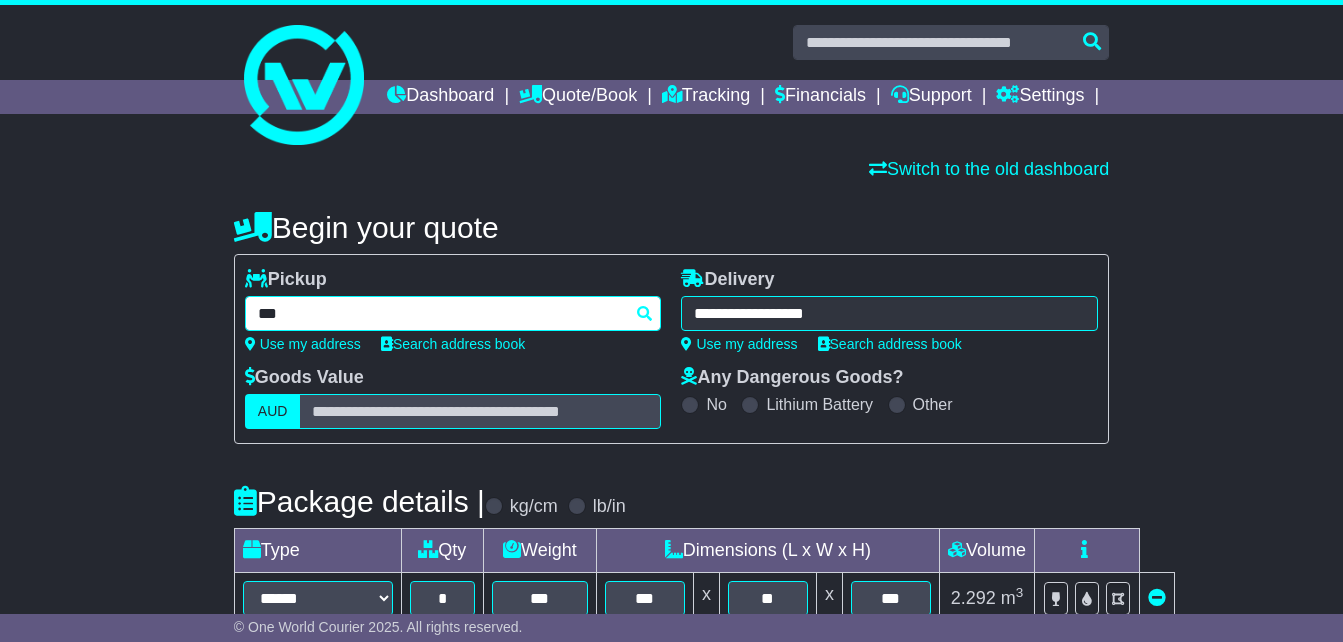 type on "****" 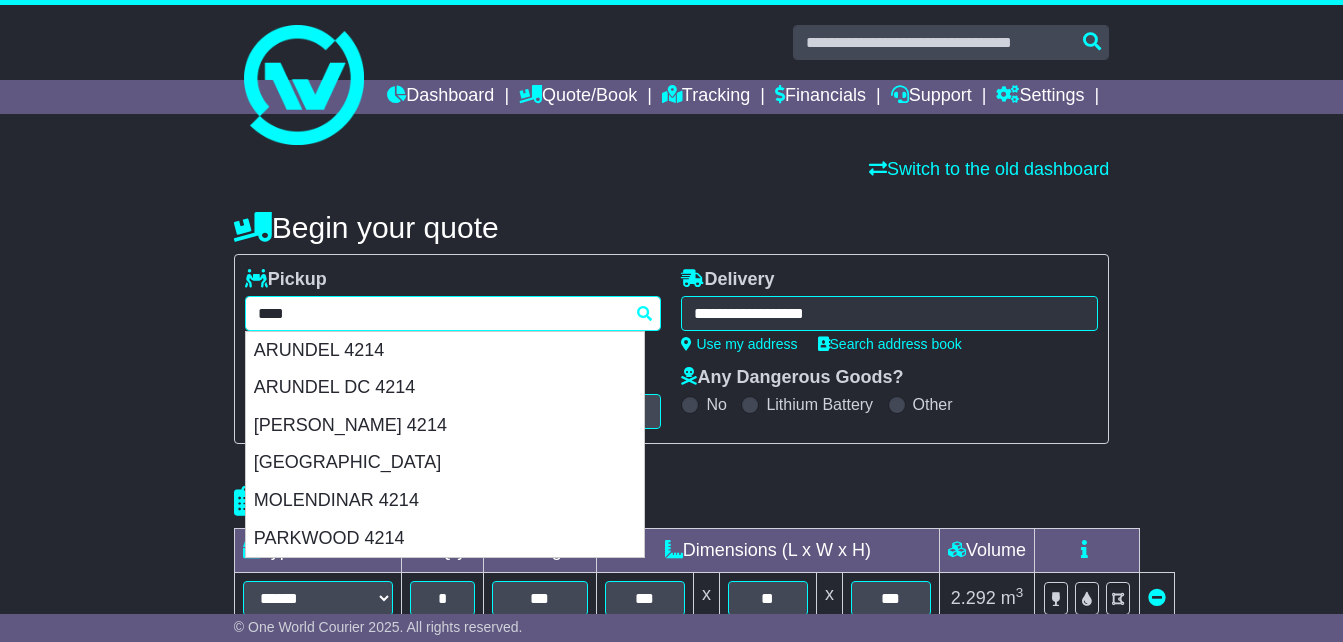 drag, startPoint x: 297, startPoint y: 532, endPoint x: 320, endPoint y: 530, distance: 23.086792 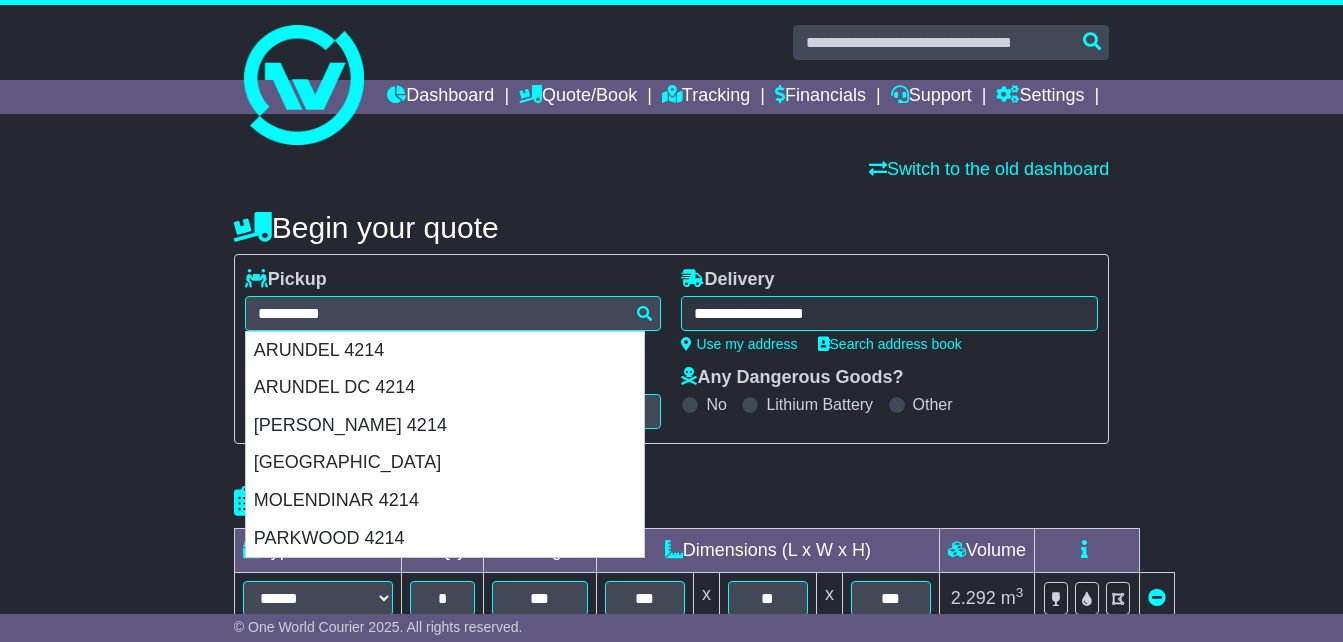 type on "**********" 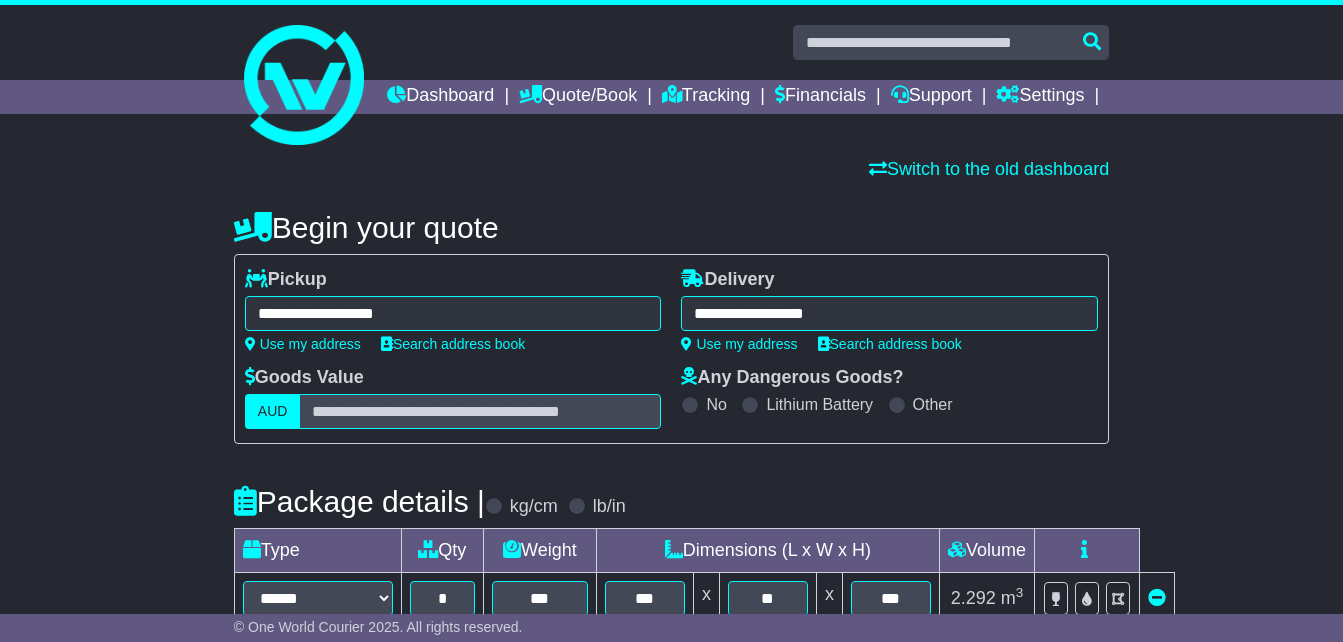 scroll, scrollTop: 300, scrollLeft: 0, axis: vertical 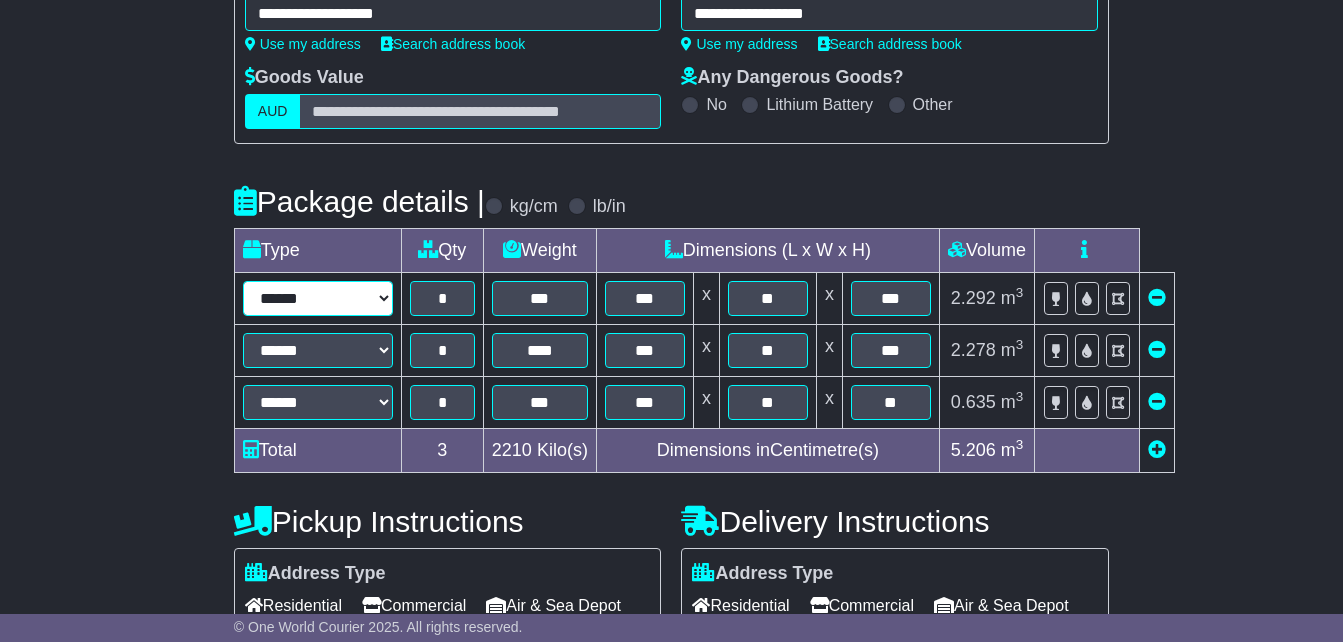 click on "**********" at bounding box center (318, 298) 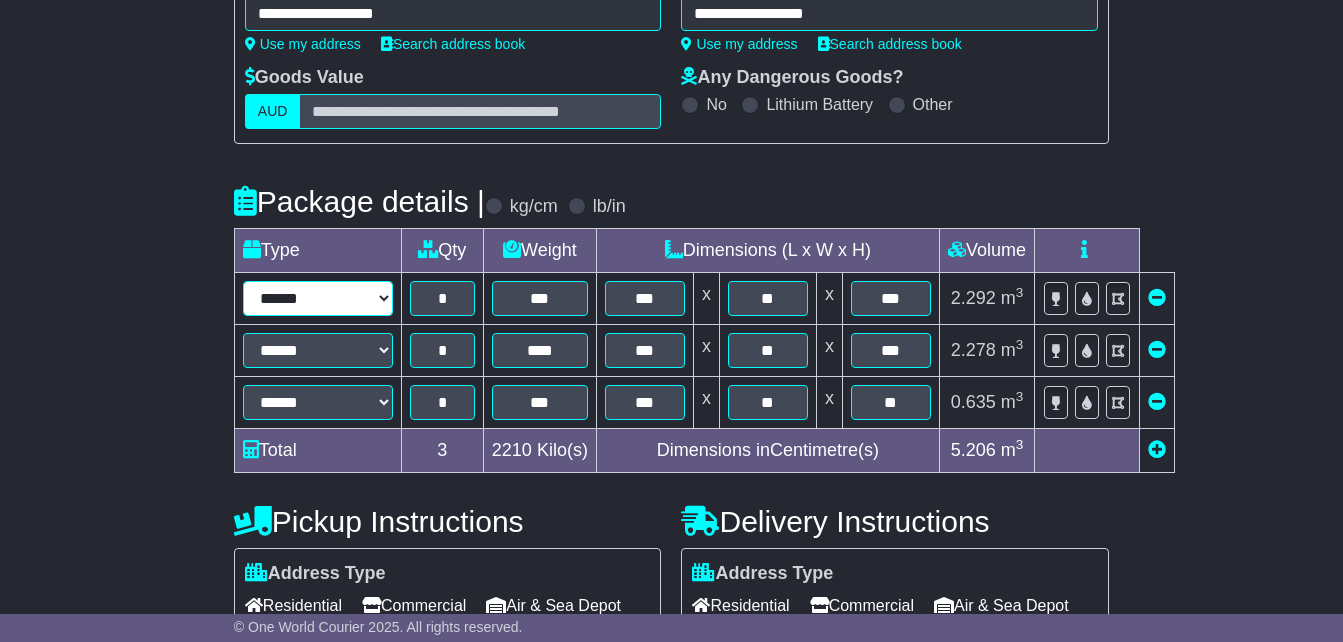 select on "*****" 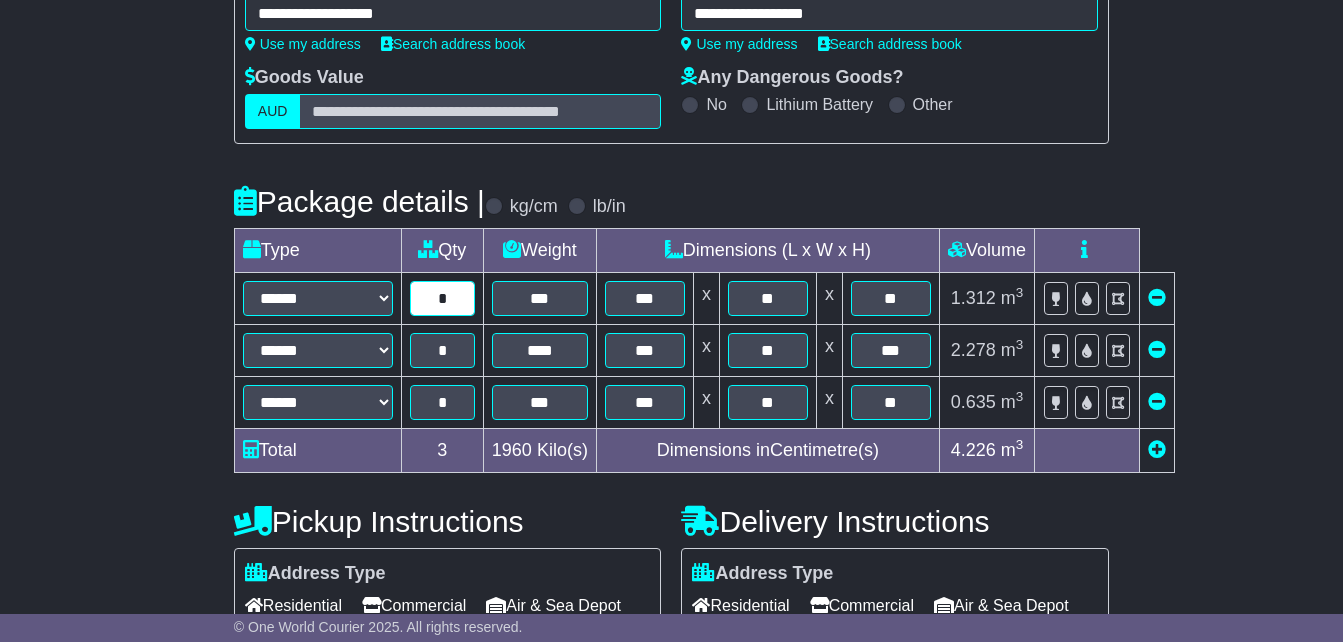 drag, startPoint x: 398, startPoint y: 331, endPoint x: 348, endPoint y: 330, distance: 50.01 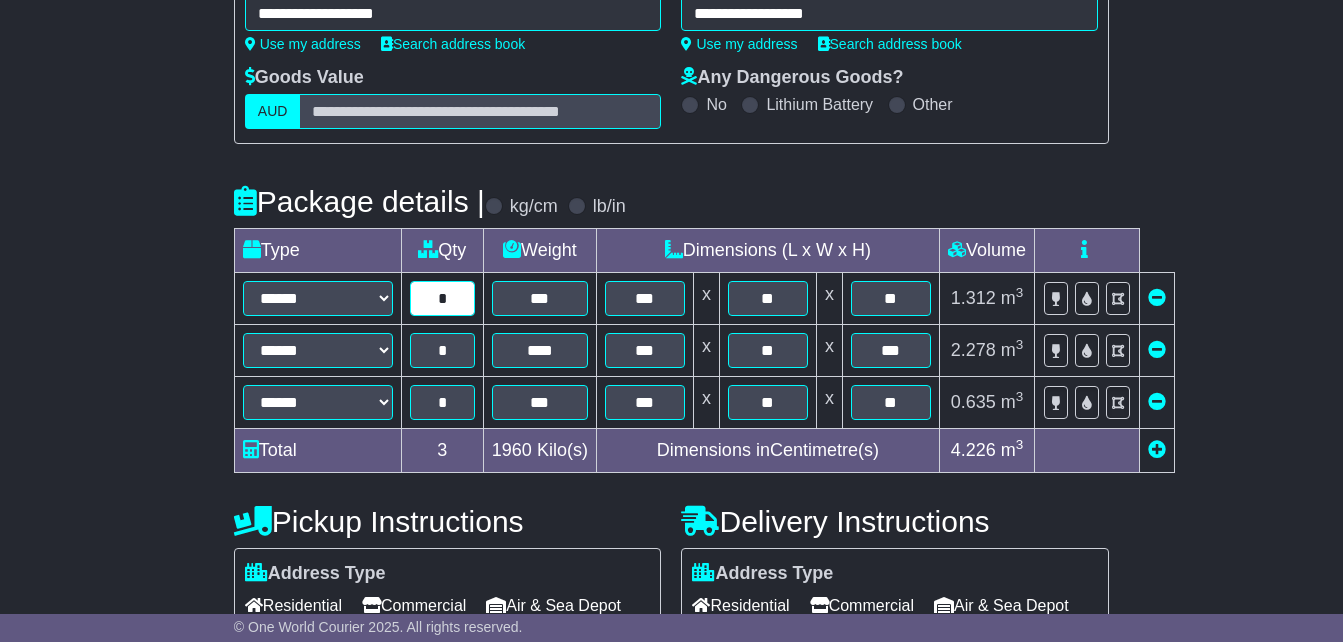 type on "*" 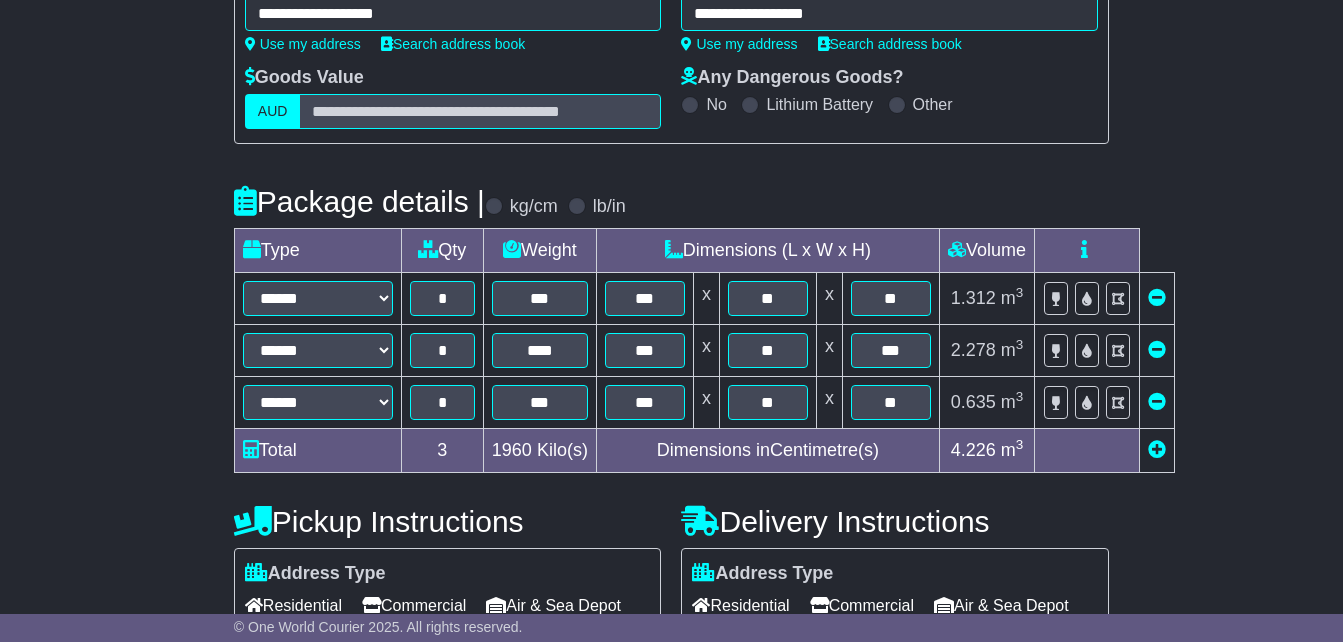 click at bounding box center (1157, 349) 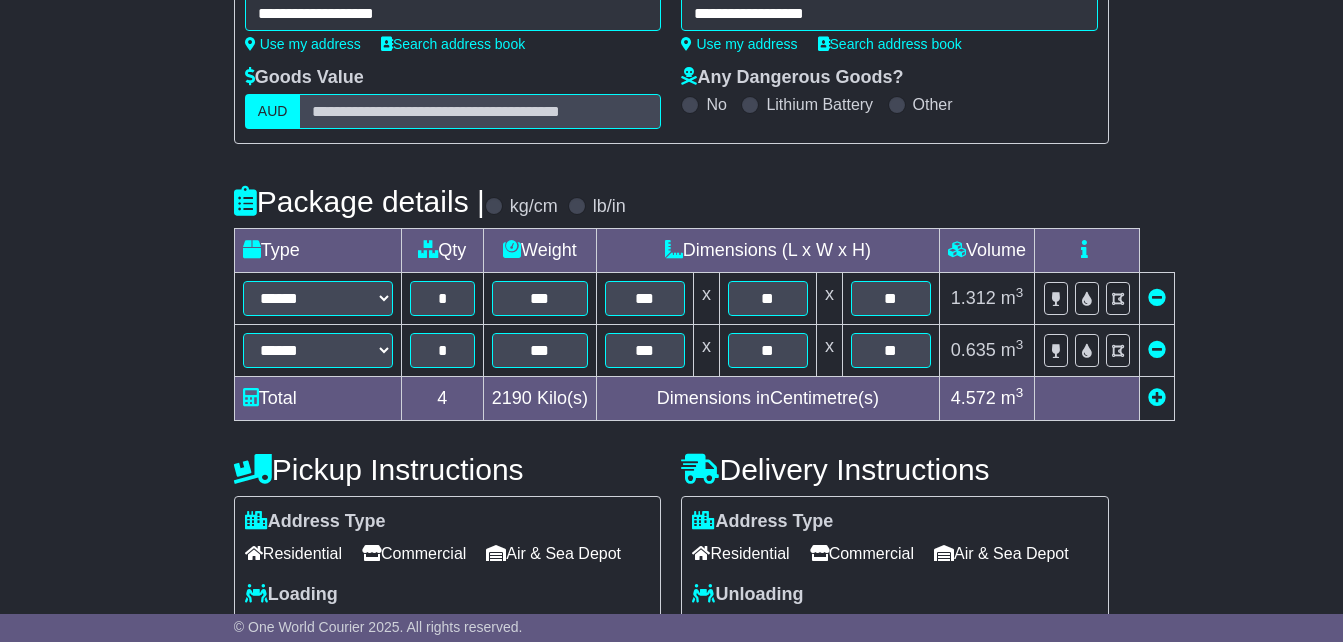 click at bounding box center [1157, 349] 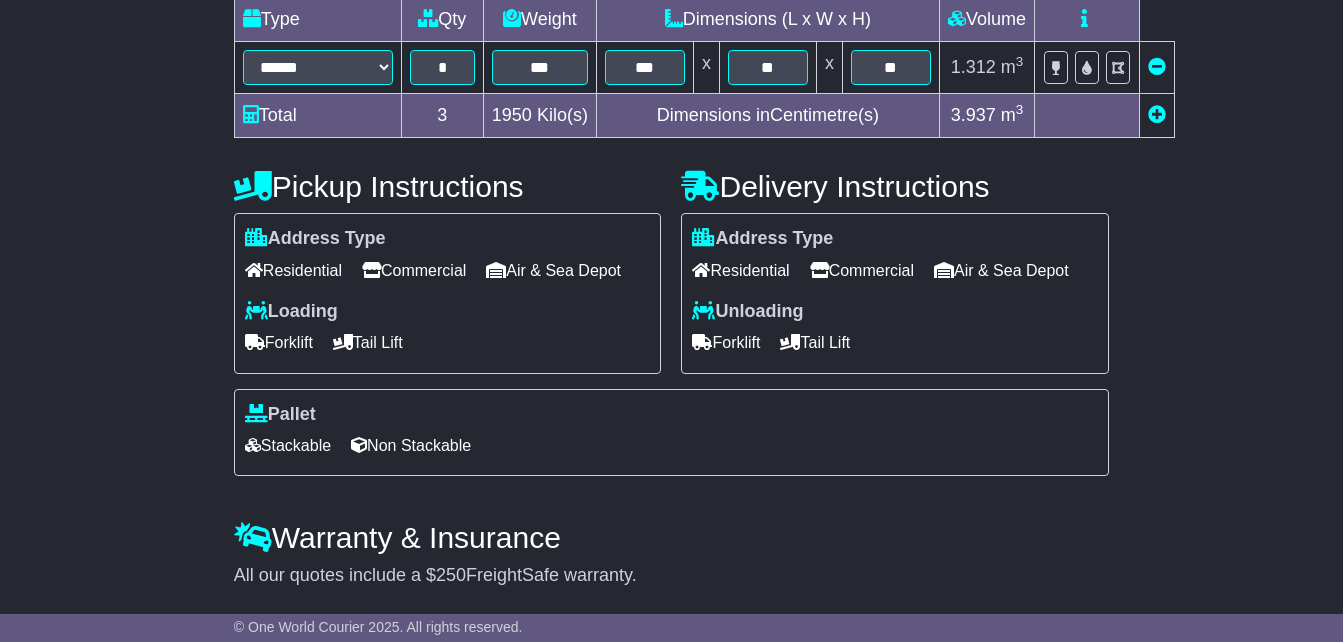 scroll, scrollTop: 662, scrollLeft: 0, axis: vertical 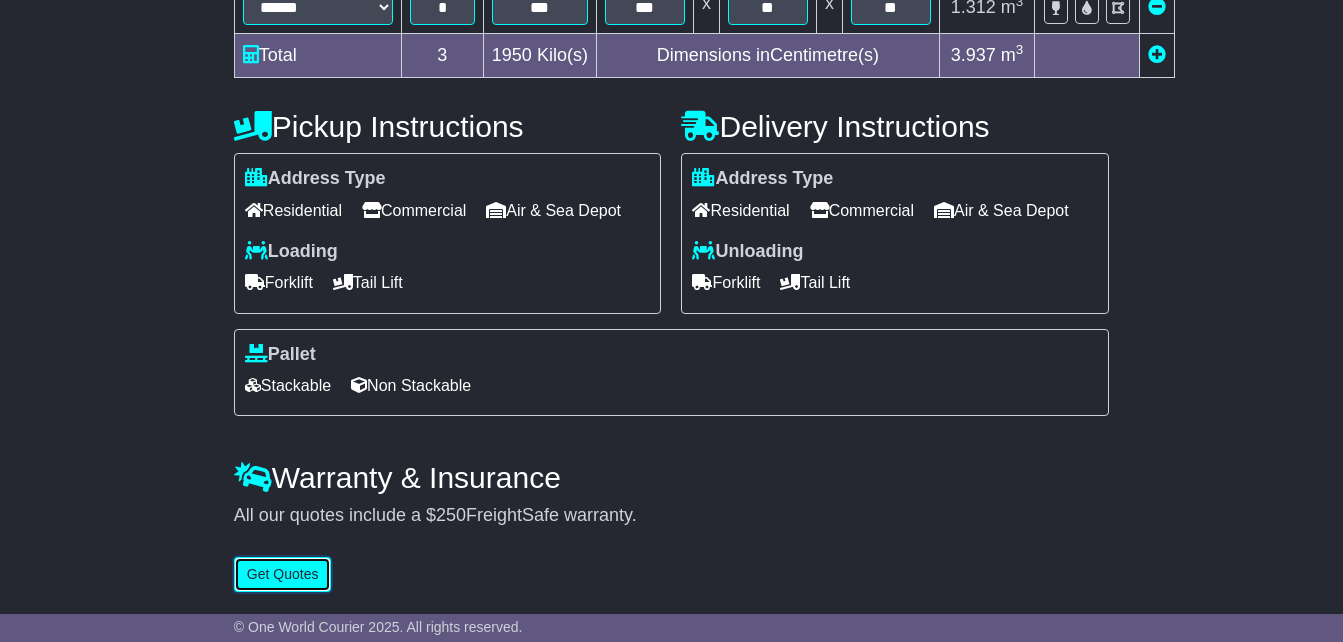 click on "Get Quotes" at bounding box center [283, 574] 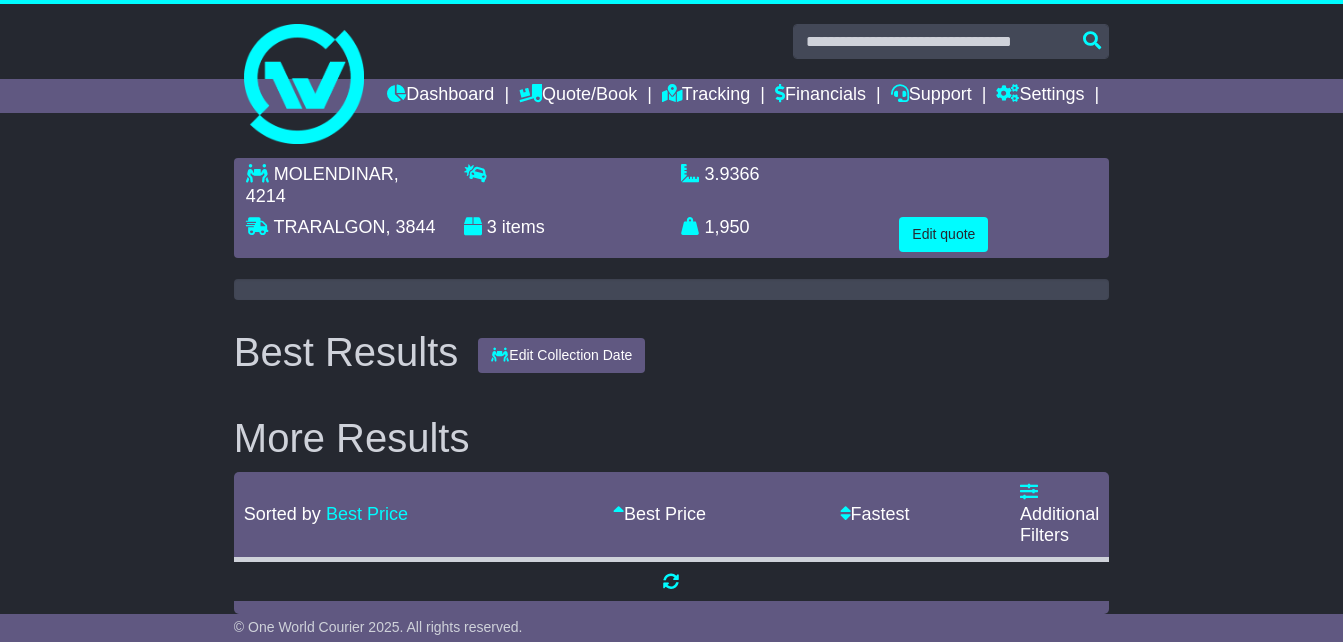 scroll, scrollTop: 0, scrollLeft: 0, axis: both 